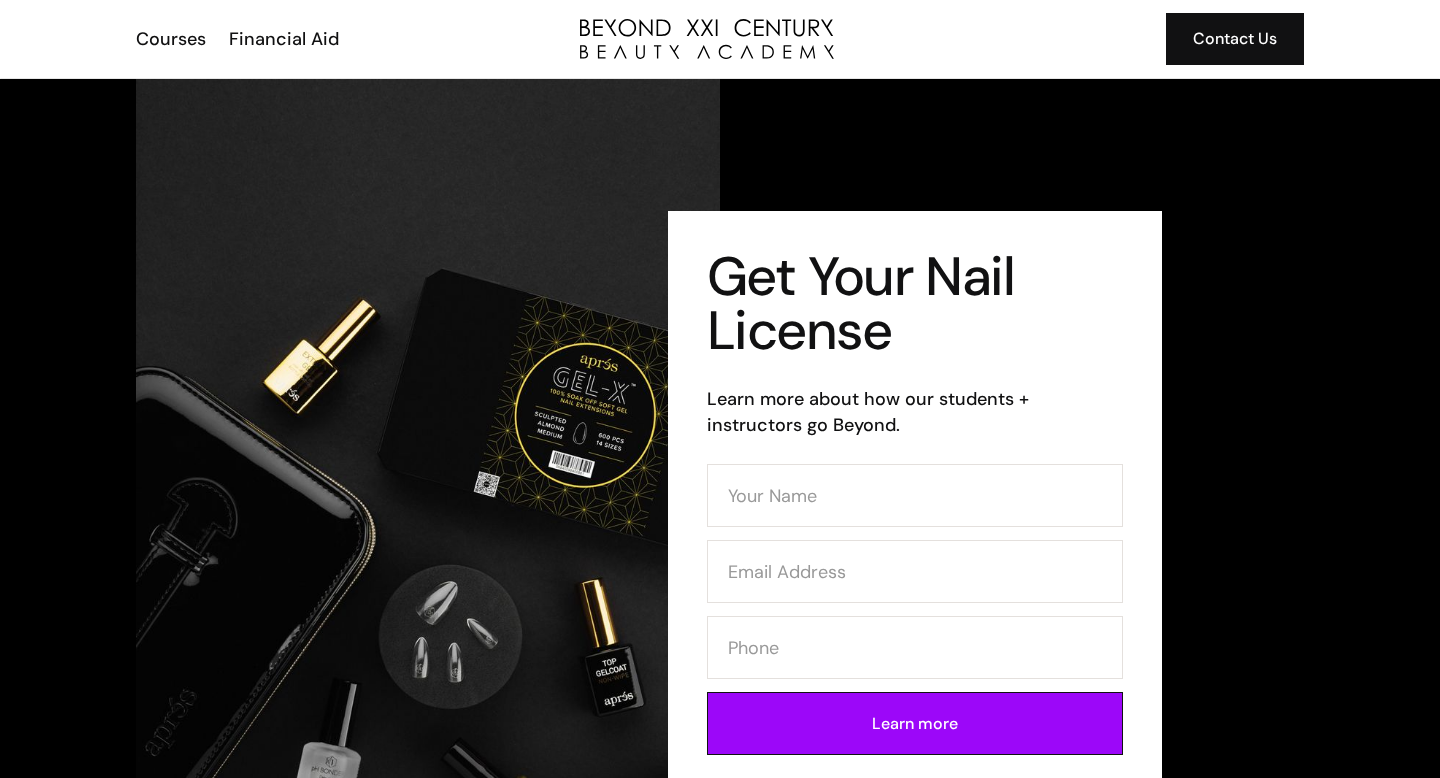 scroll, scrollTop: 0, scrollLeft: 0, axis: both 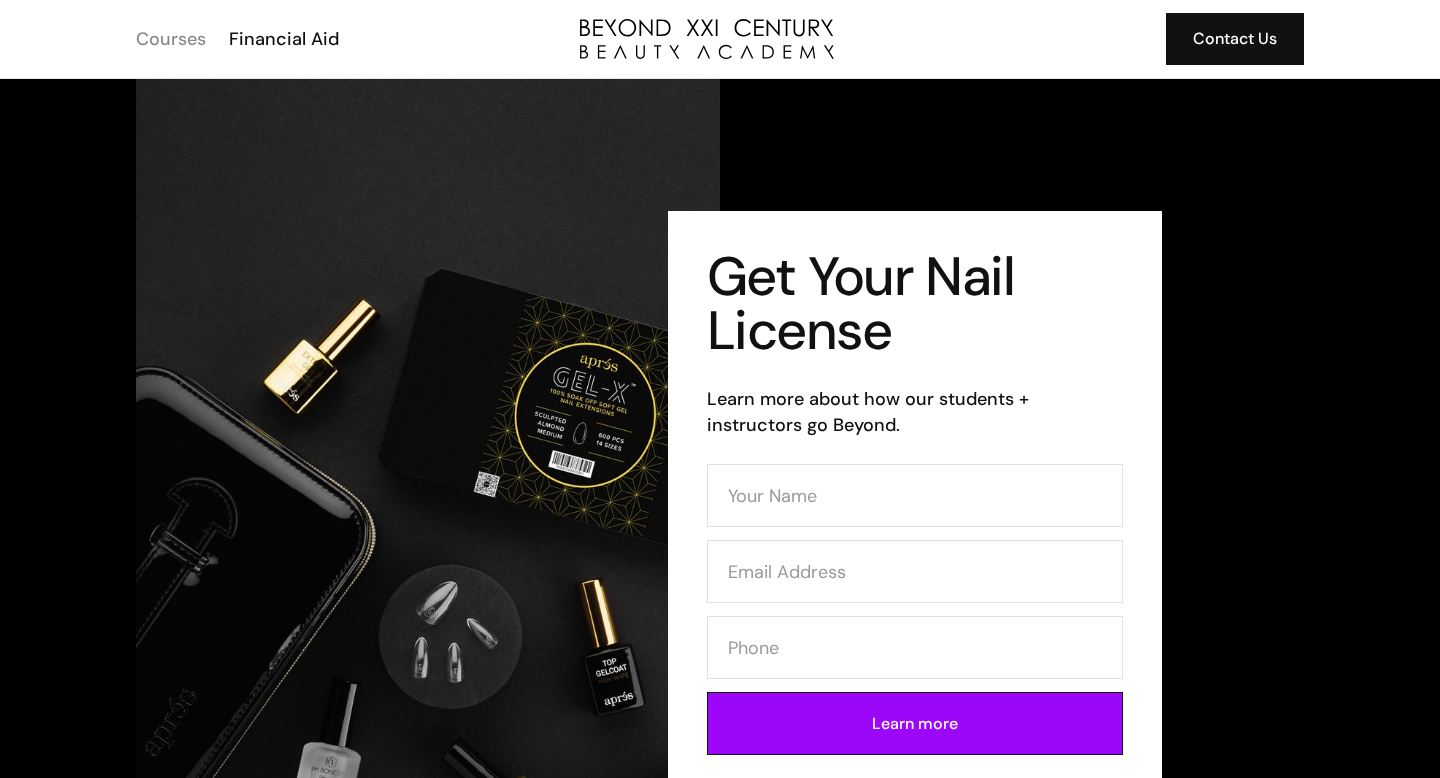 click on "Courses" at bounding box center [171, 39] 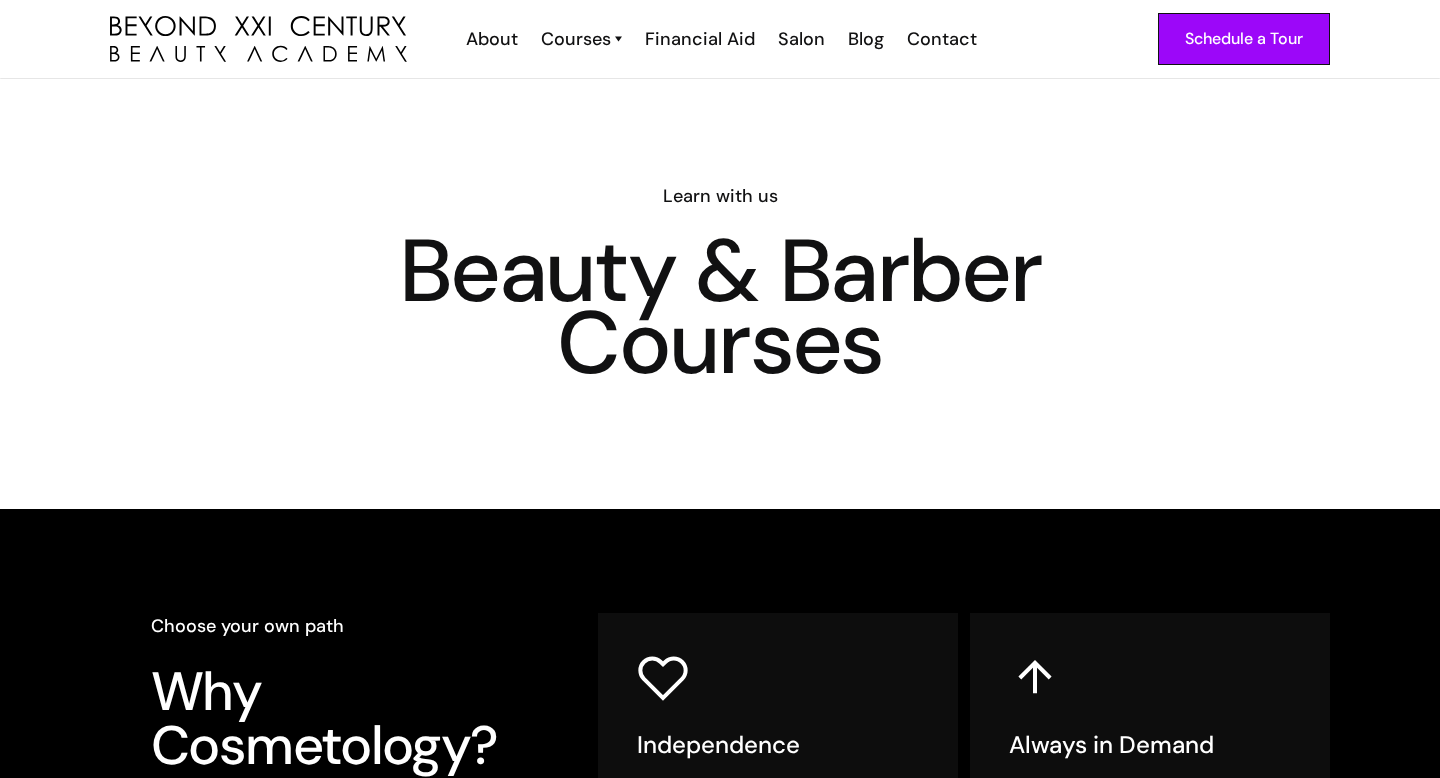scroll, scrollTop: 0, scrollLeft: 0, axis: both 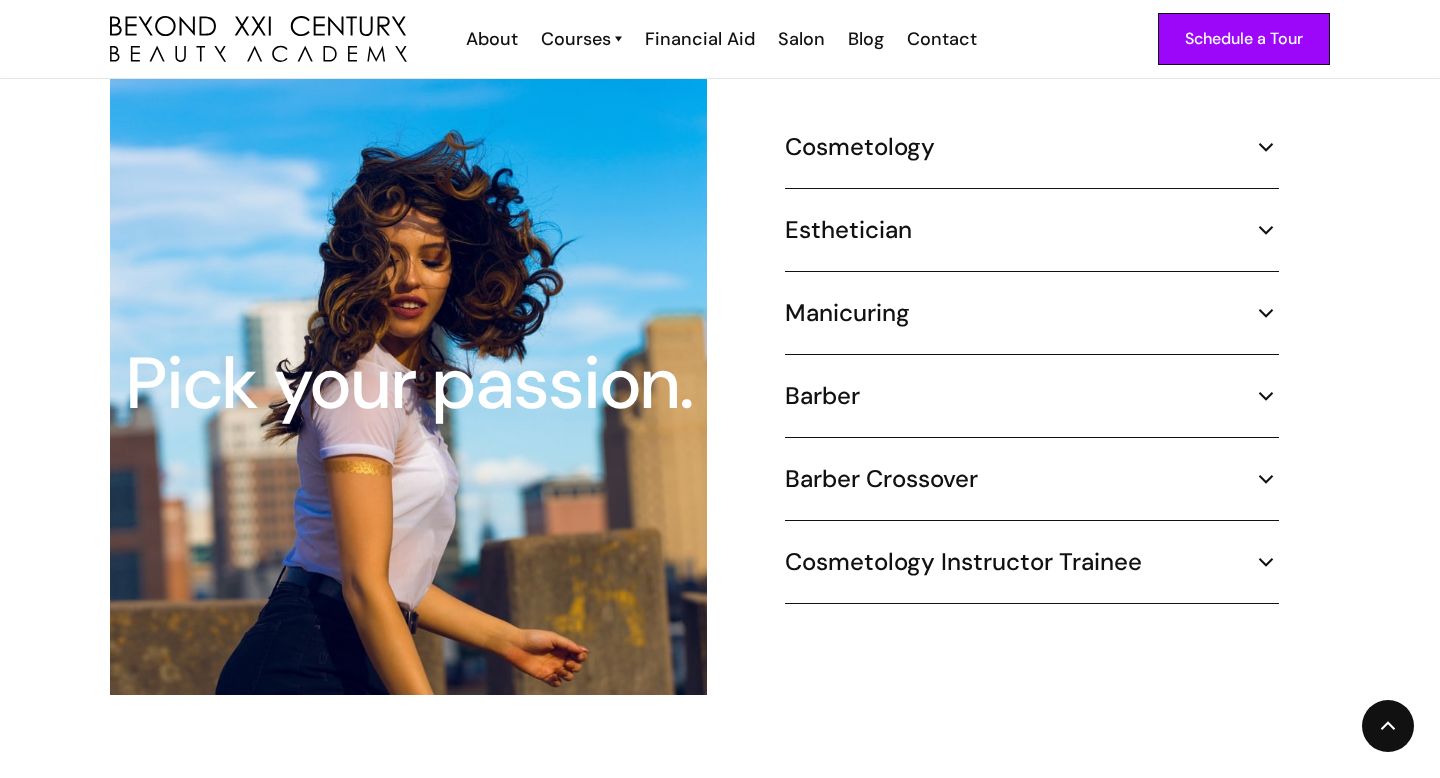 click at bounding box center (1266, 313) 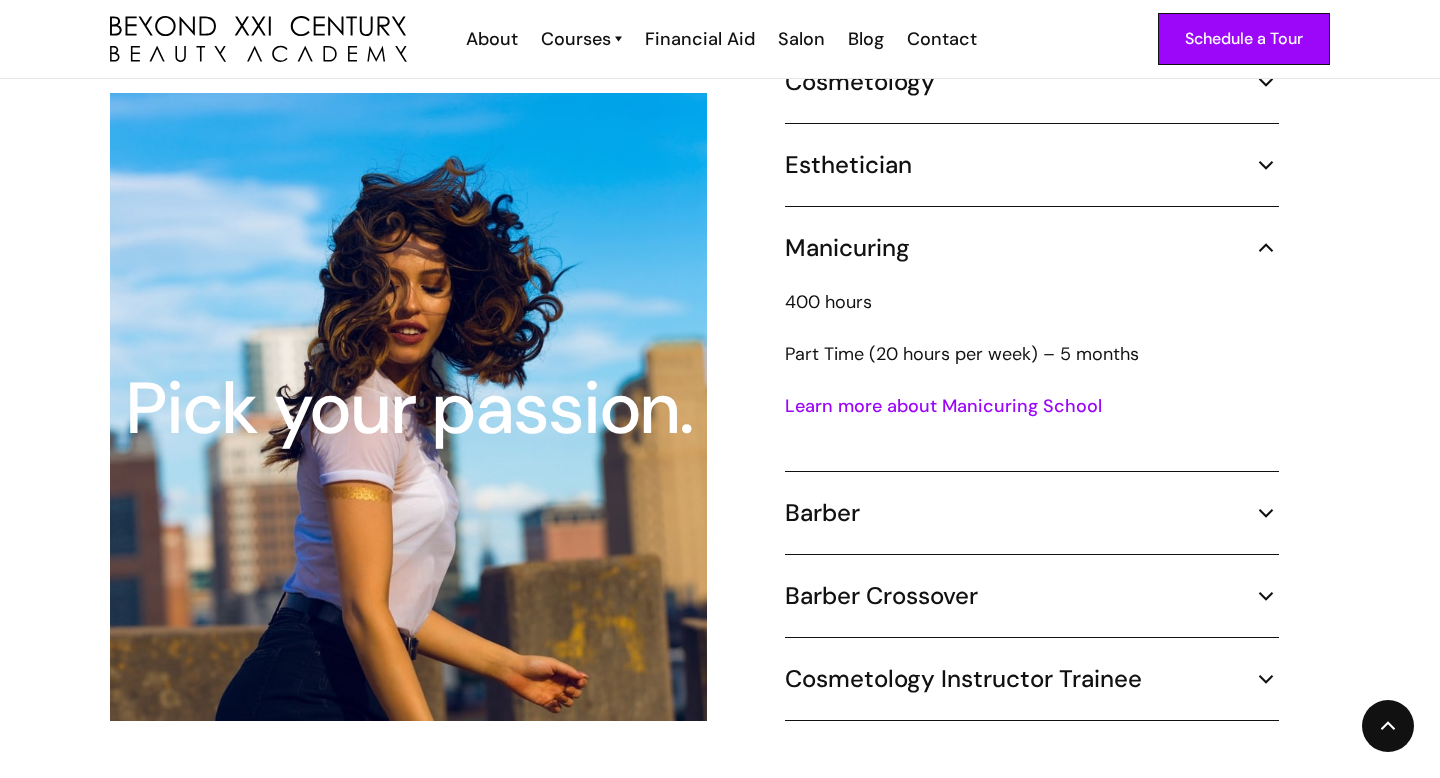 click on "Learn more about Manicuring School" at bounding box center (943, 406) 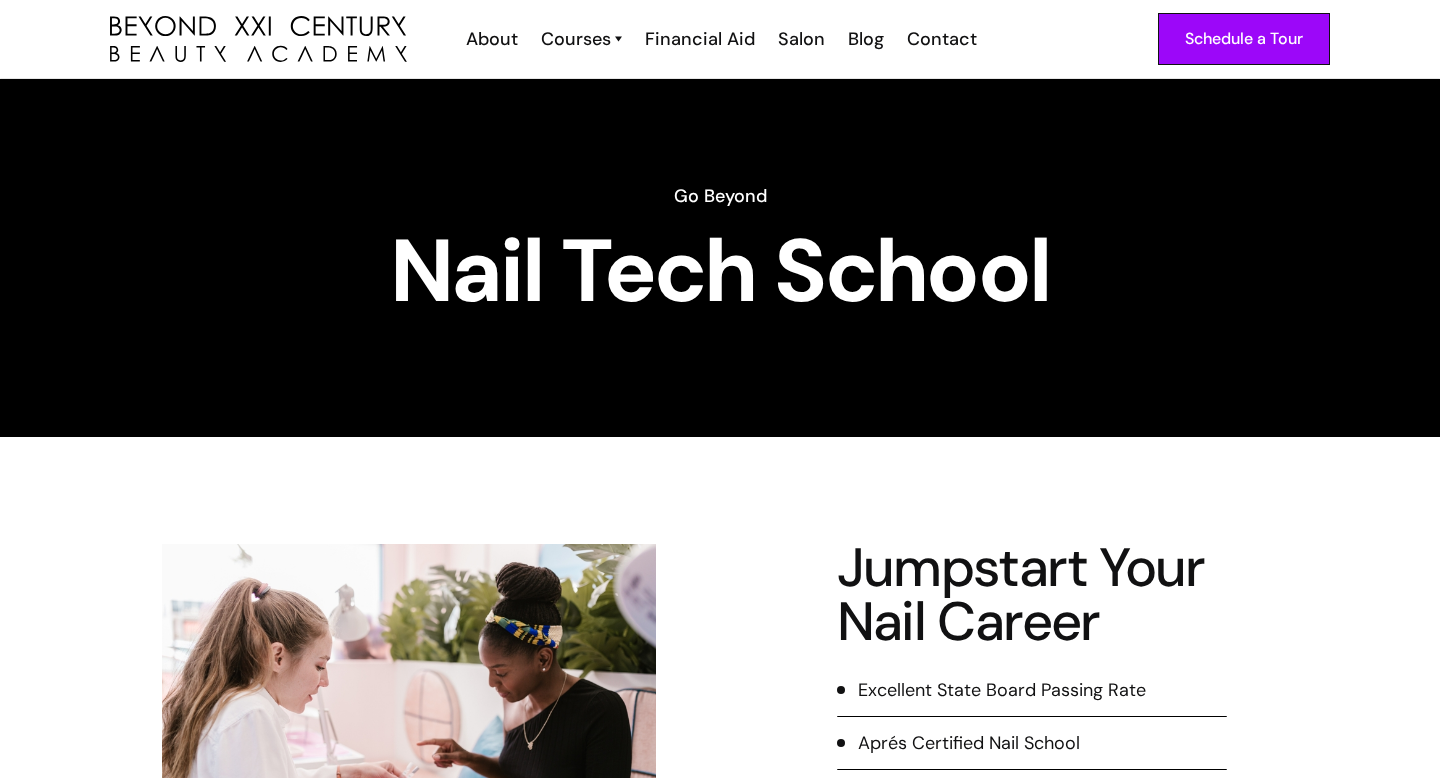 scroll, scrollTop: 0, scrollLeft: 0, axis: both 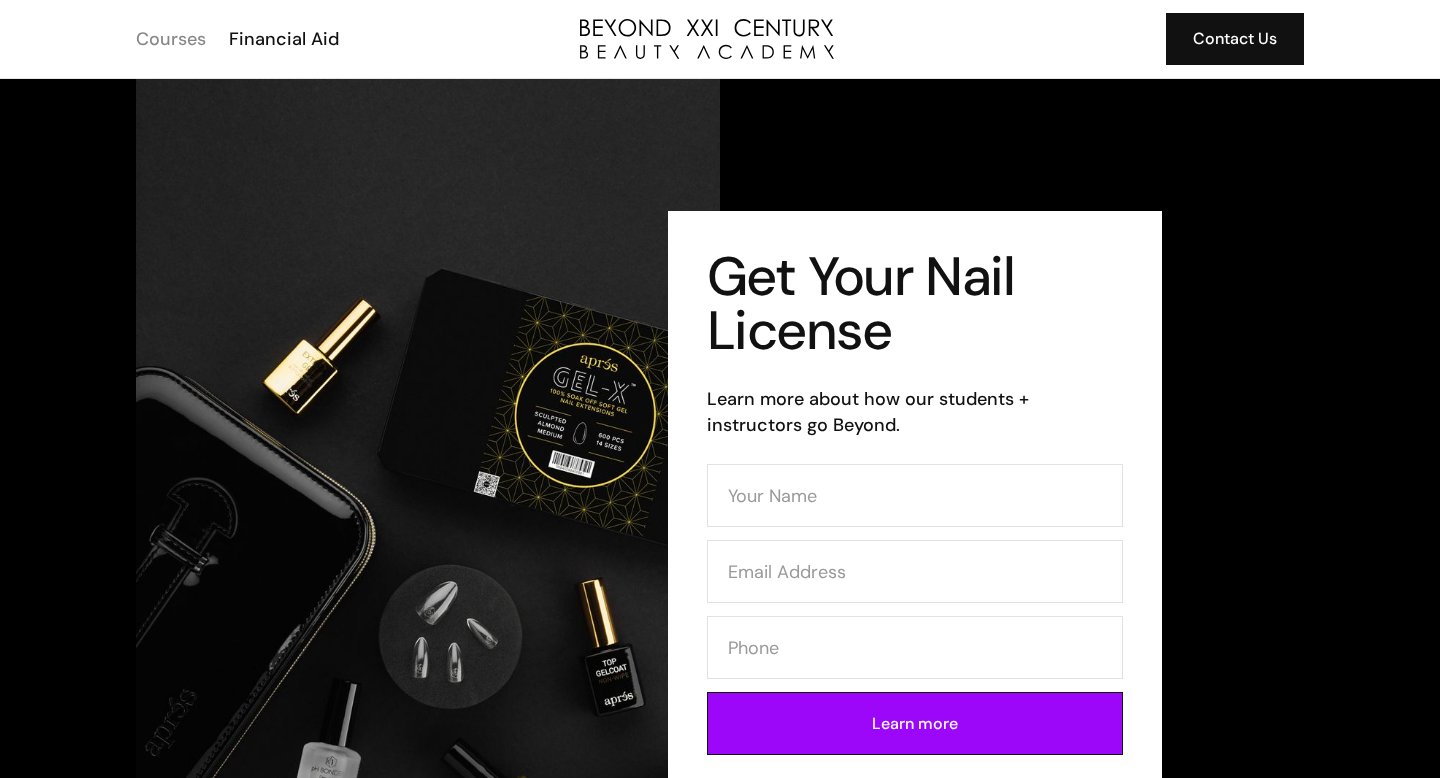click on "Courses" at bounding box center [171, 39] 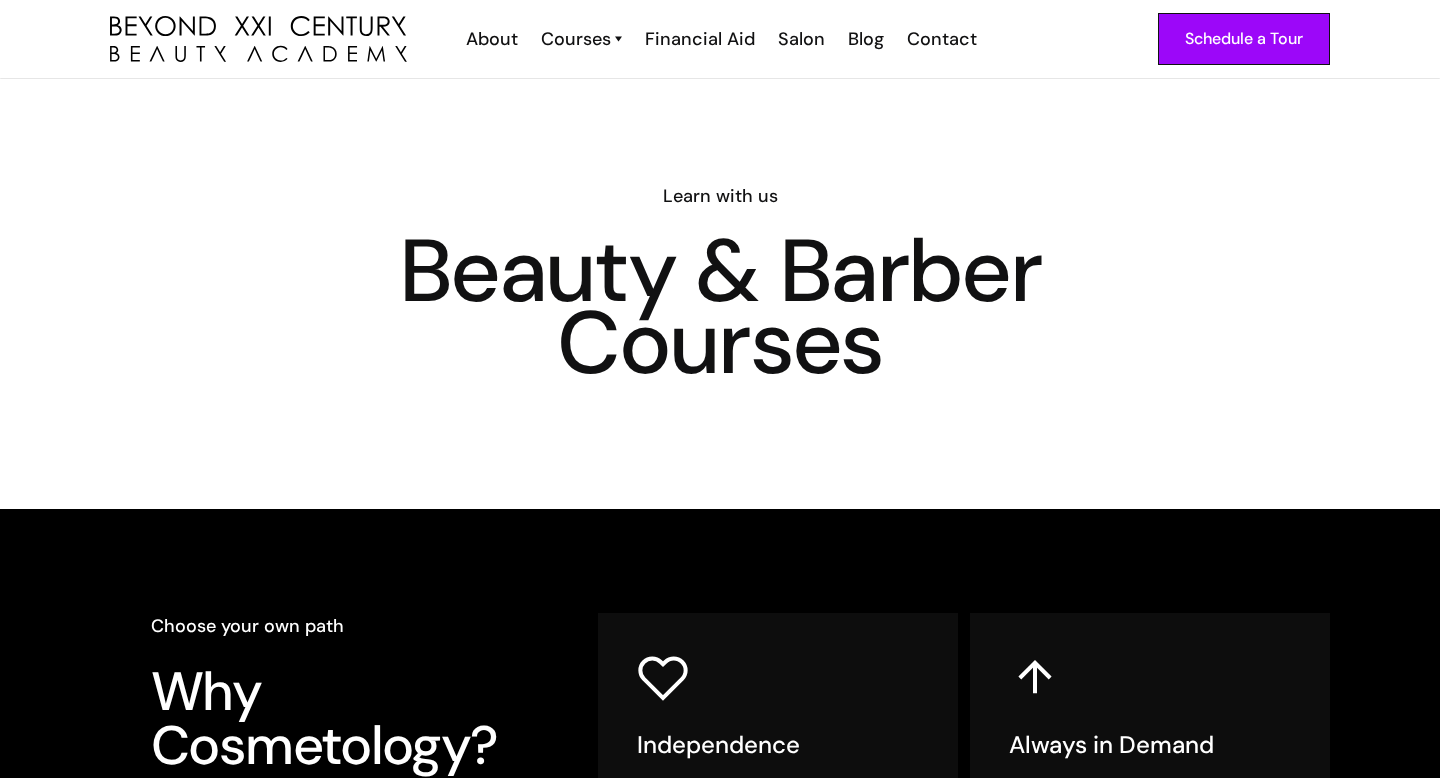 scroll, scrollTop: 0, scrollLeft: 0, axis: both 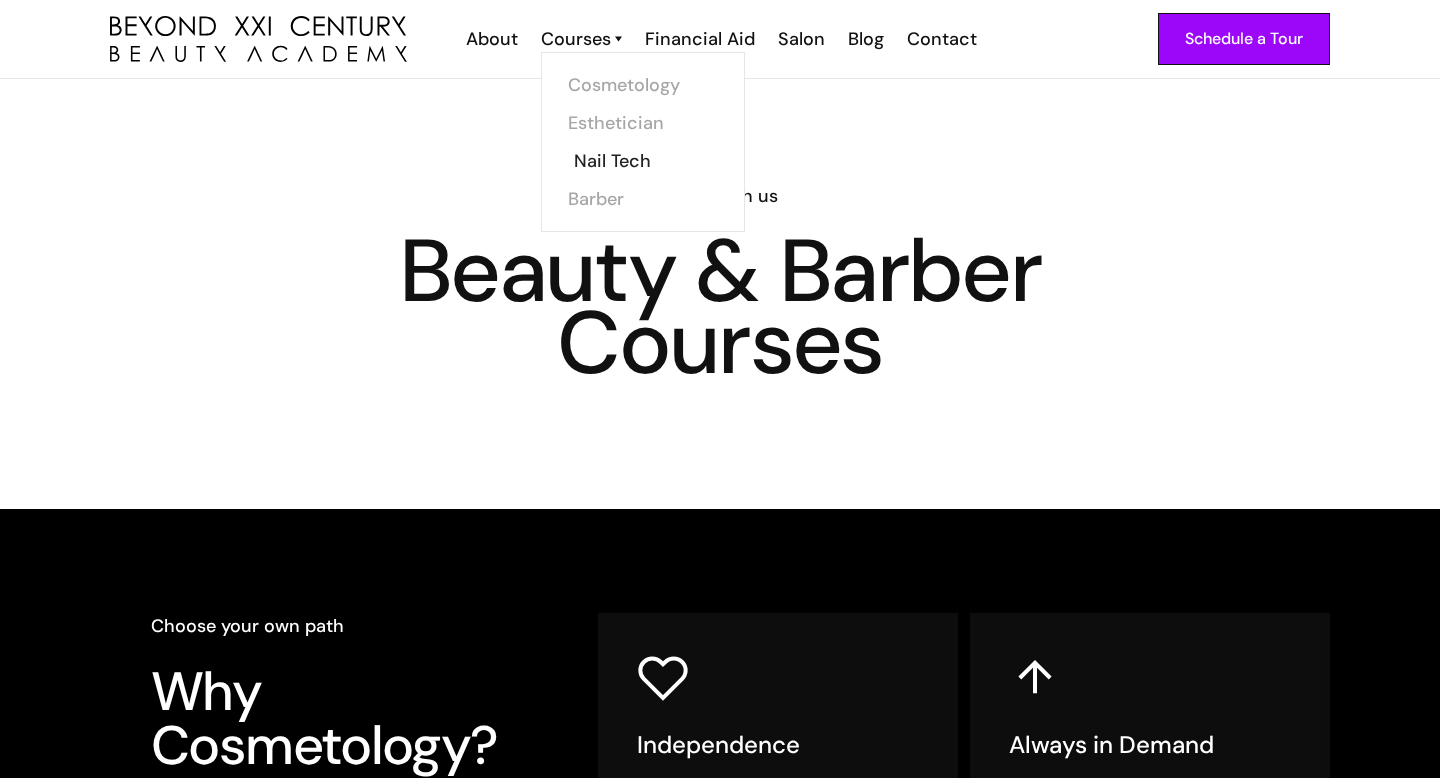 click on "Nail Tech" at bounding box center [649, 161] 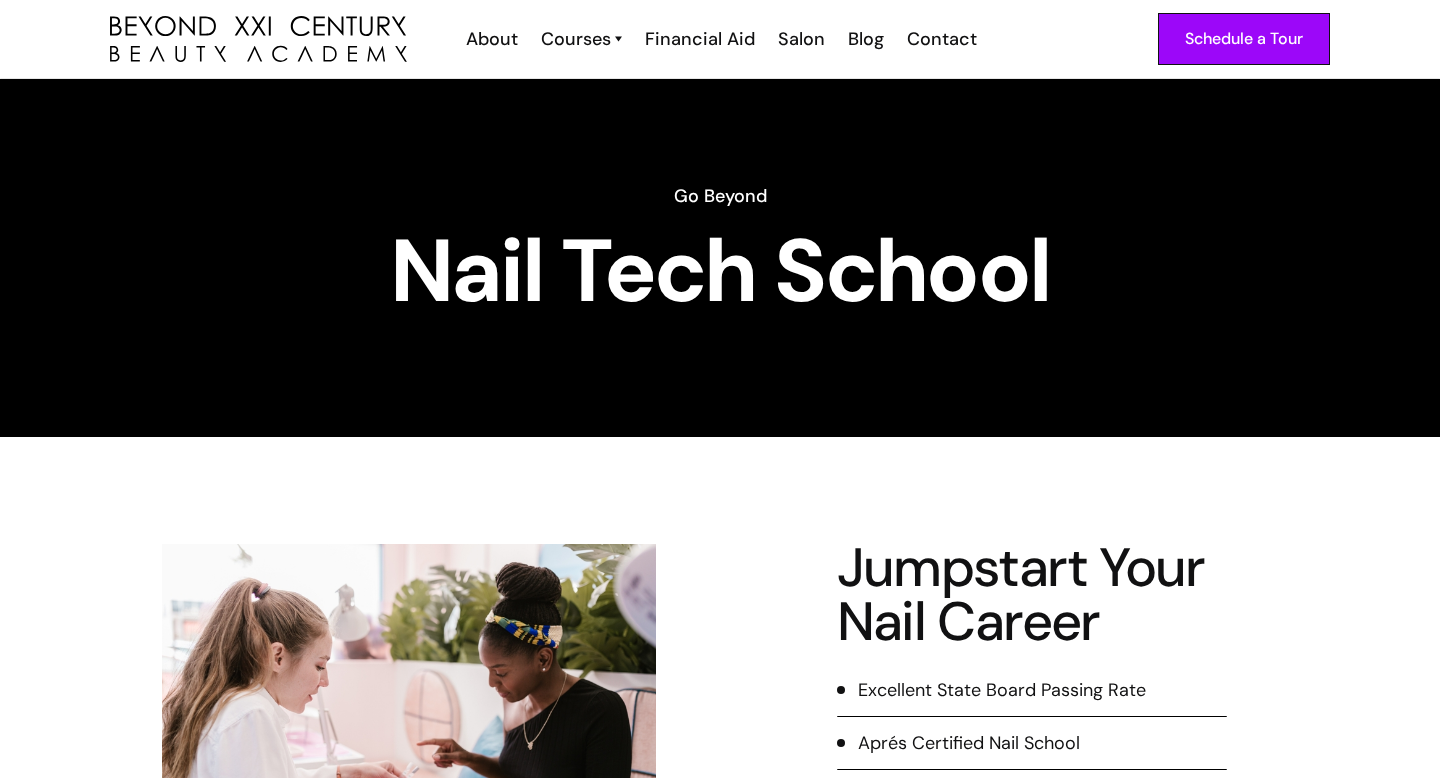 scroll, scrollTop: 0, scrollLeft: 0, axis: both 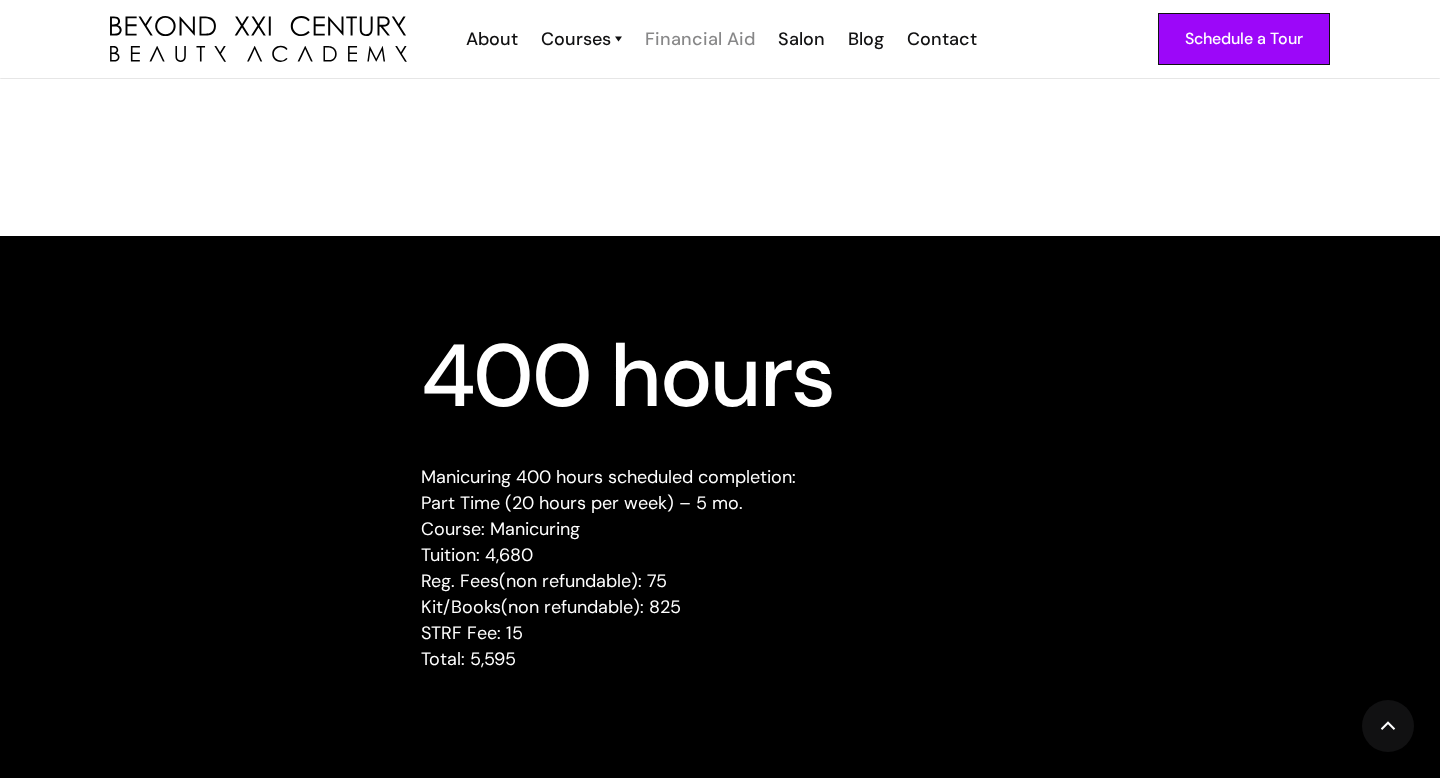 click on "Financial Aid" at bounding box center [700, 39] 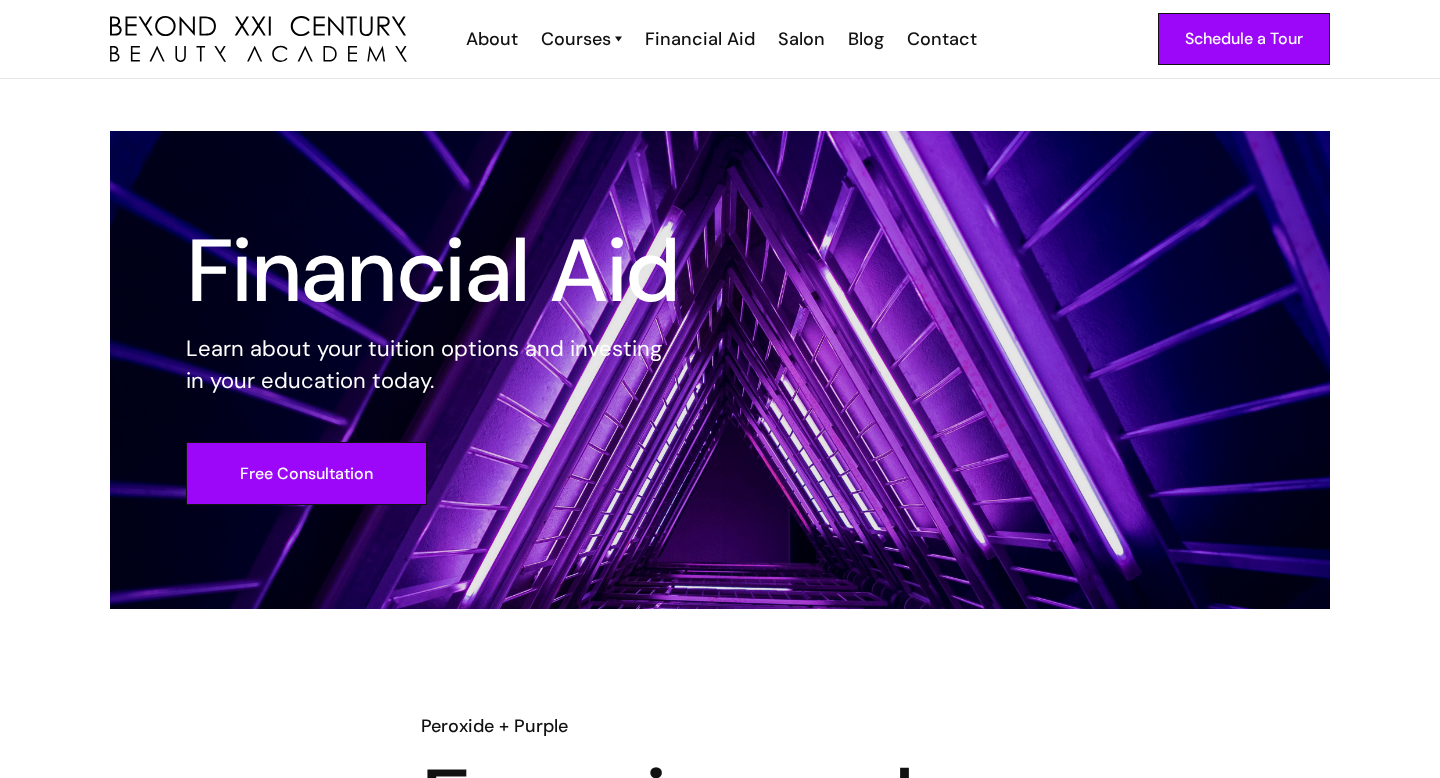 scroll, scrollTop: 0, scrollLeft: 0, axis: both 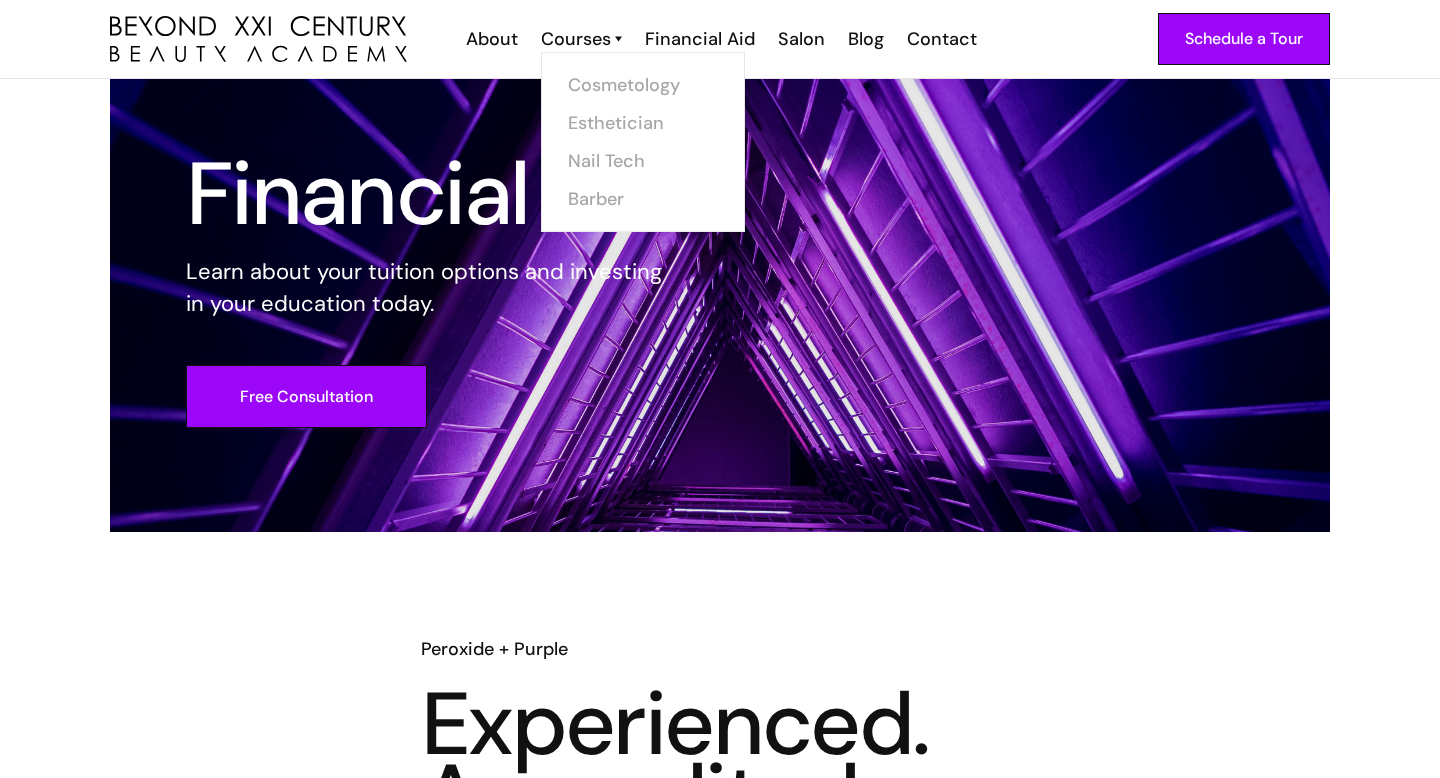 click on "Courses" at bounding box center [581, 39] 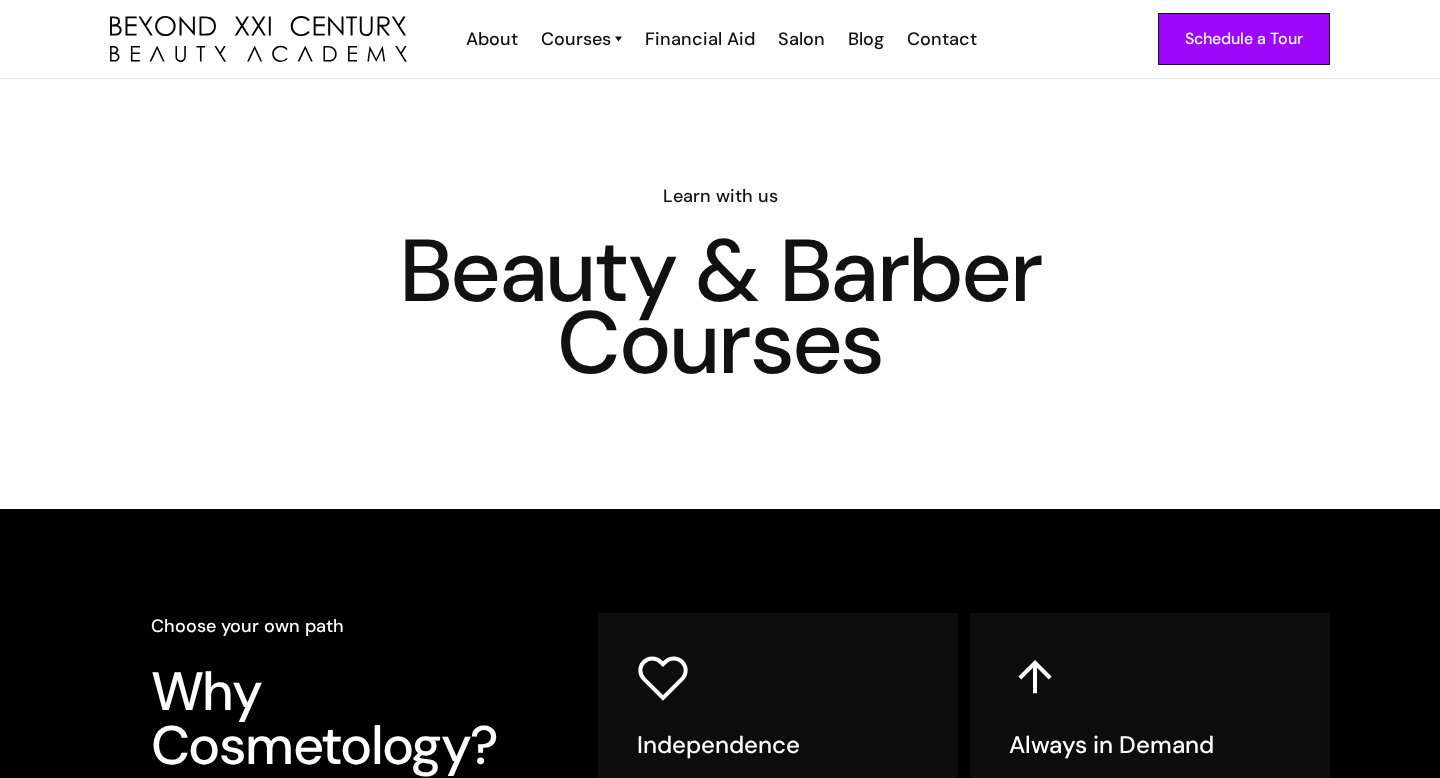 scroll, scrollTop: 0, scrollLeft: 0, axis: both 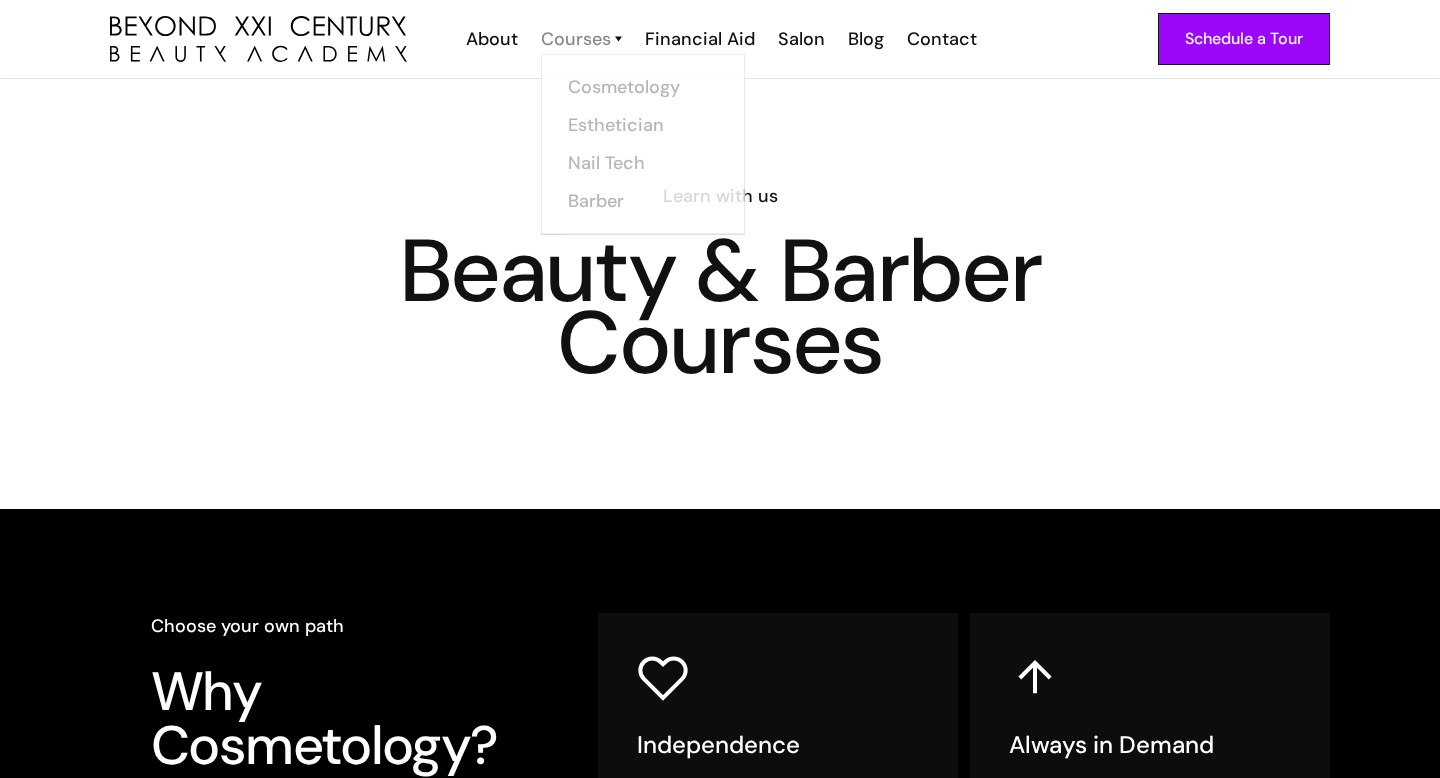 click on "Courses" at bounding box center [576, 39] 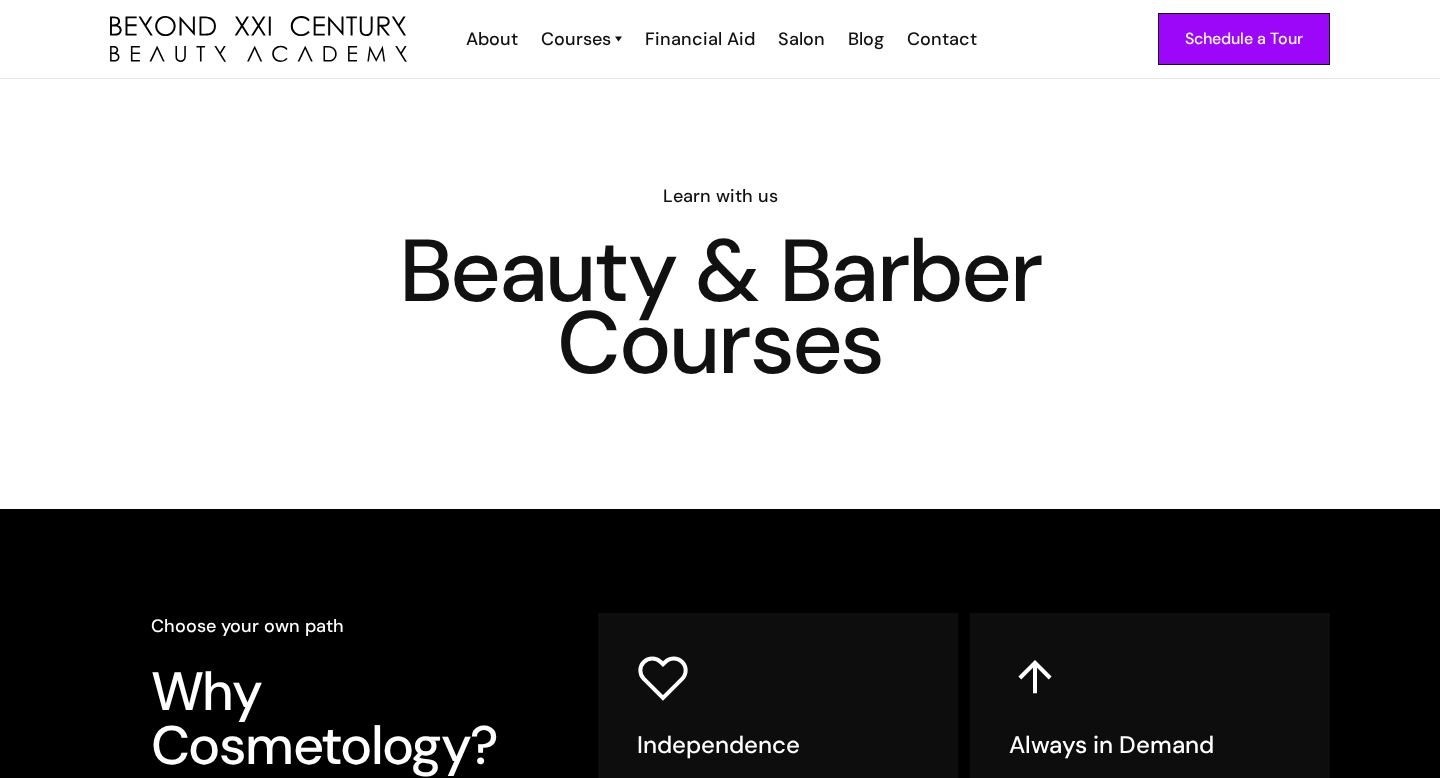 scroll, scrollTop: 0, scrollLeft: 0, axis: both 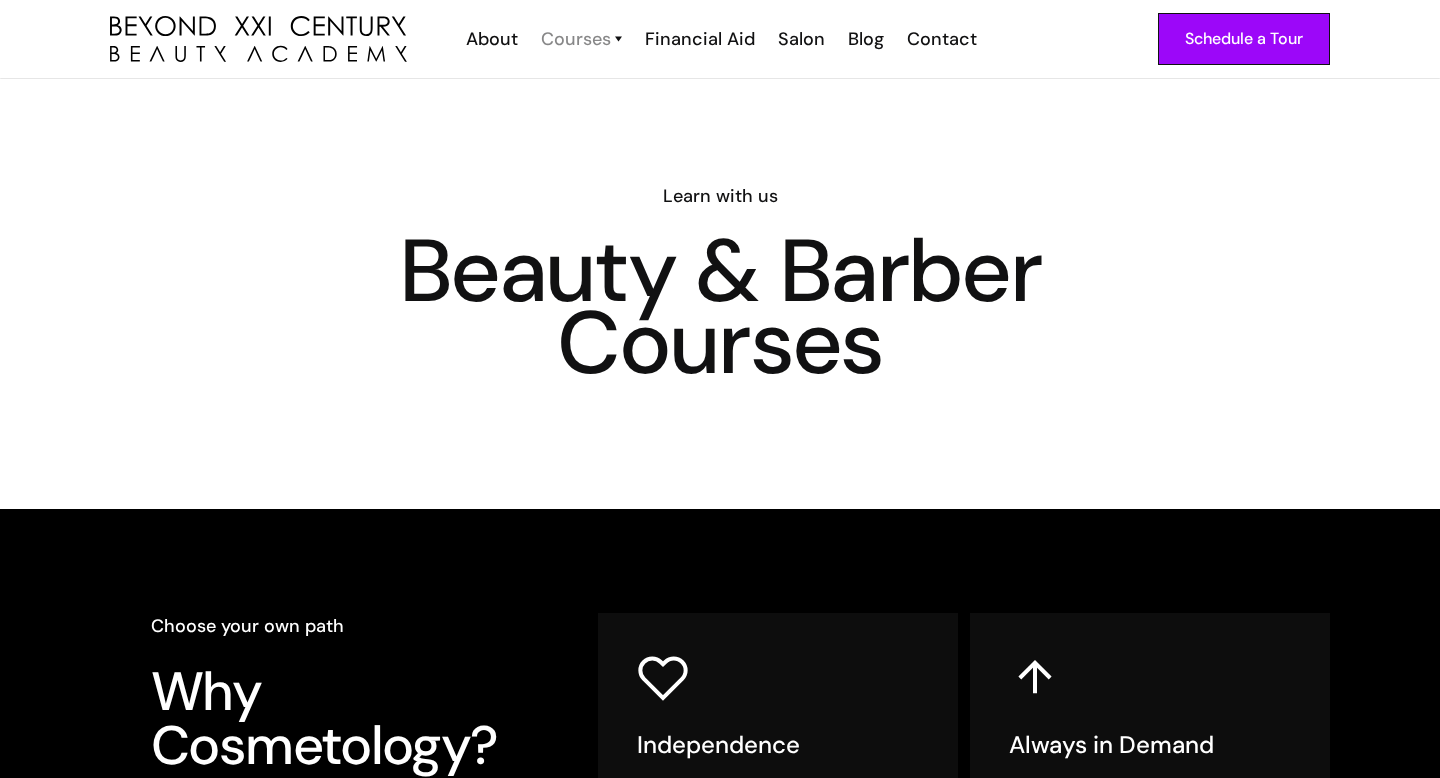 click on "Courses" at bounding box center [576, 39] 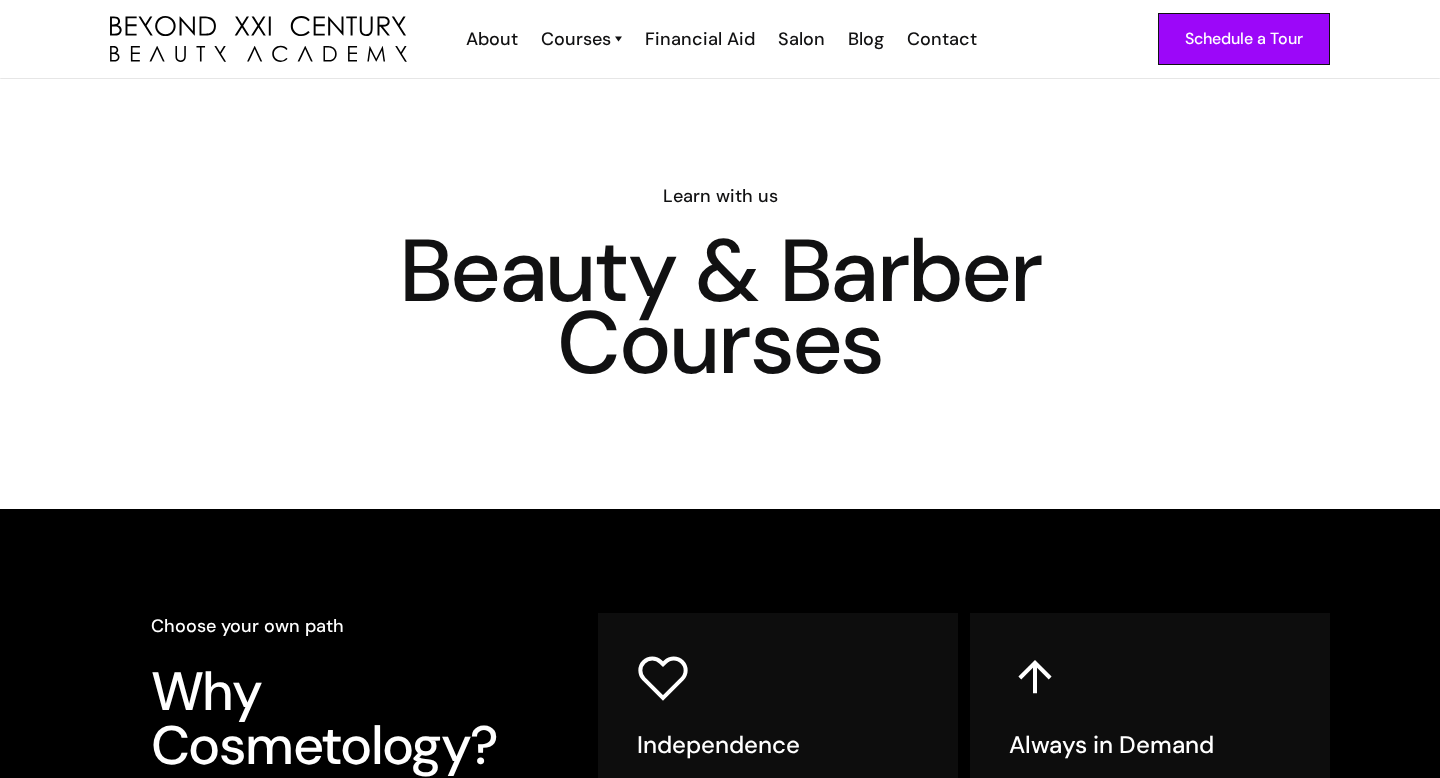 scroll, scrollTop: 0, scrollLeft: 0, axis: both 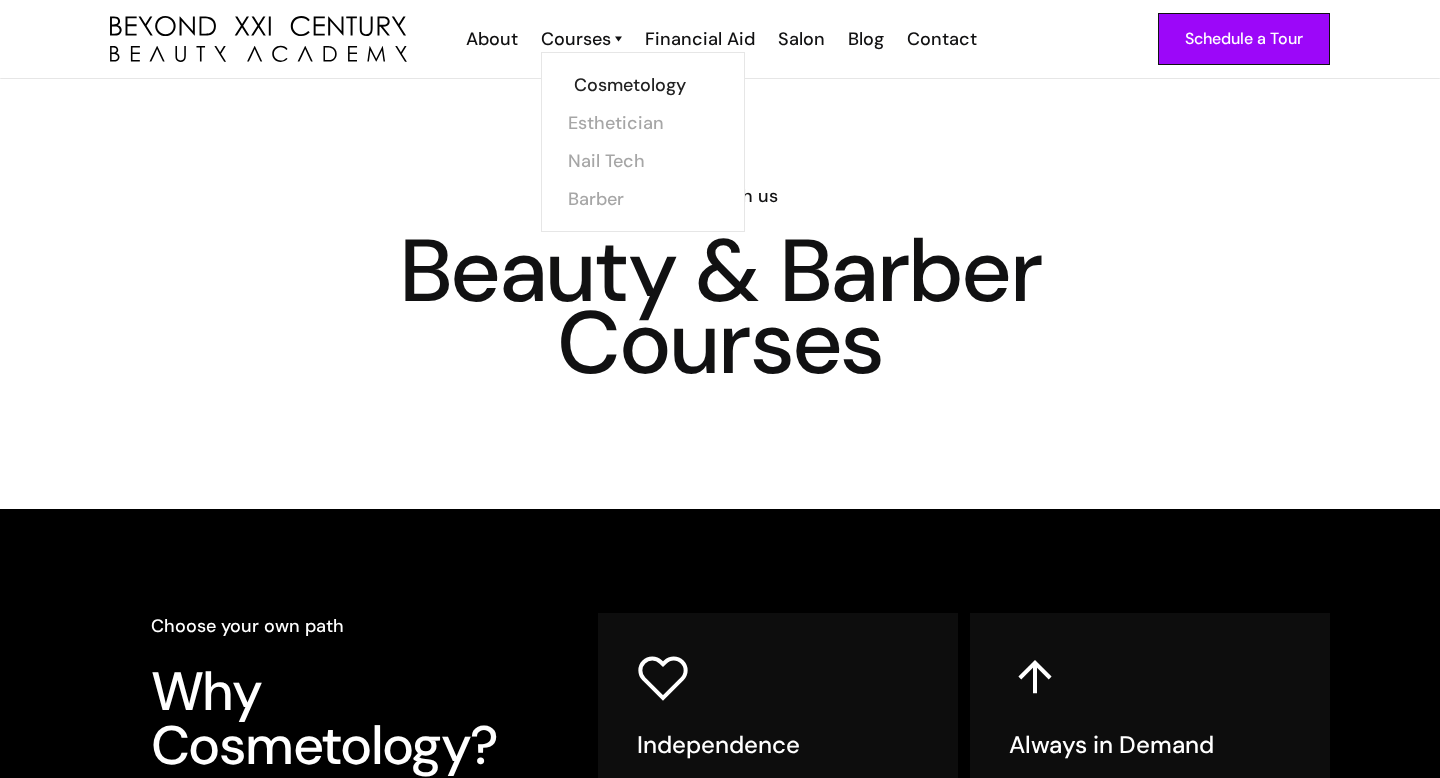 click on "Cosmetology" at bounding box center [649, 85] 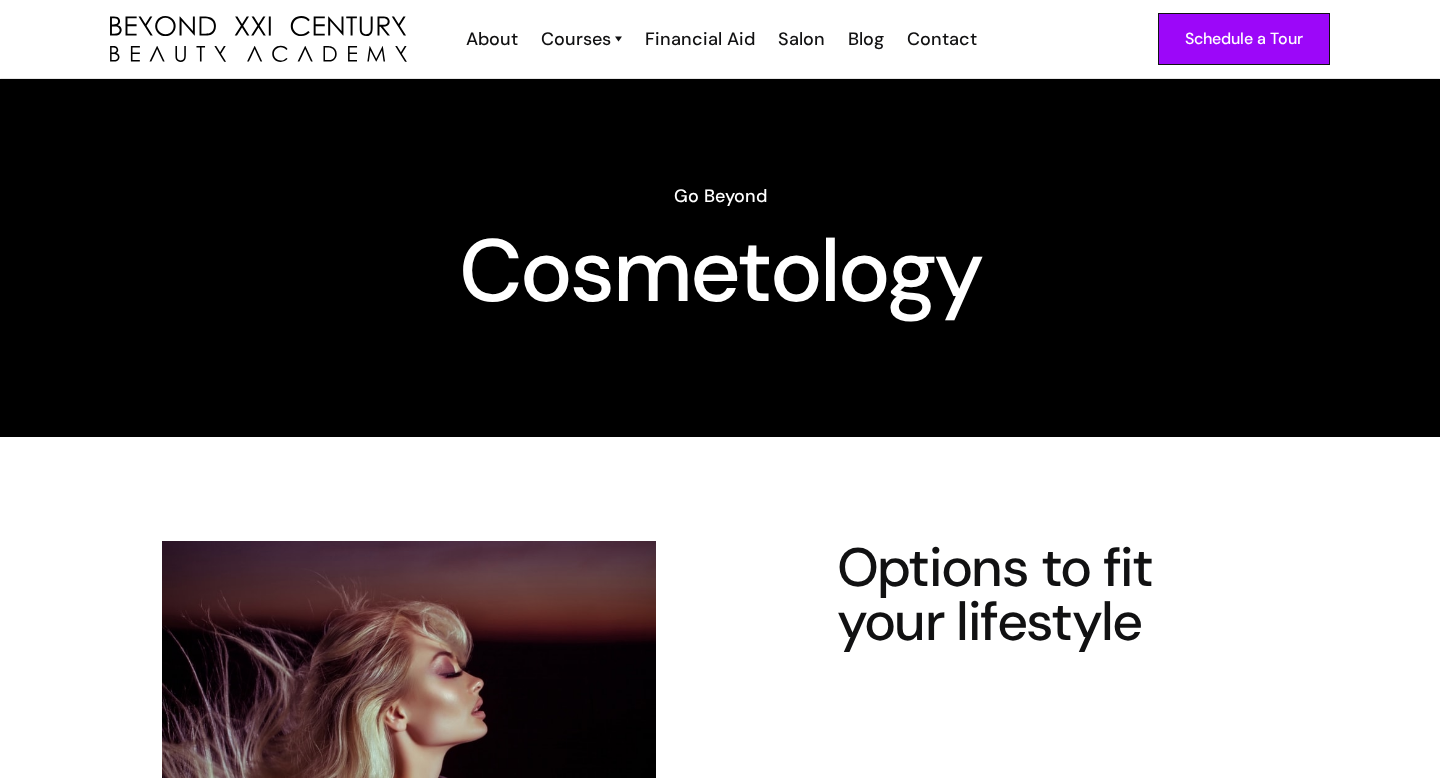 scroll, scrollTop: 0, scrollLeft: 0, axis: both 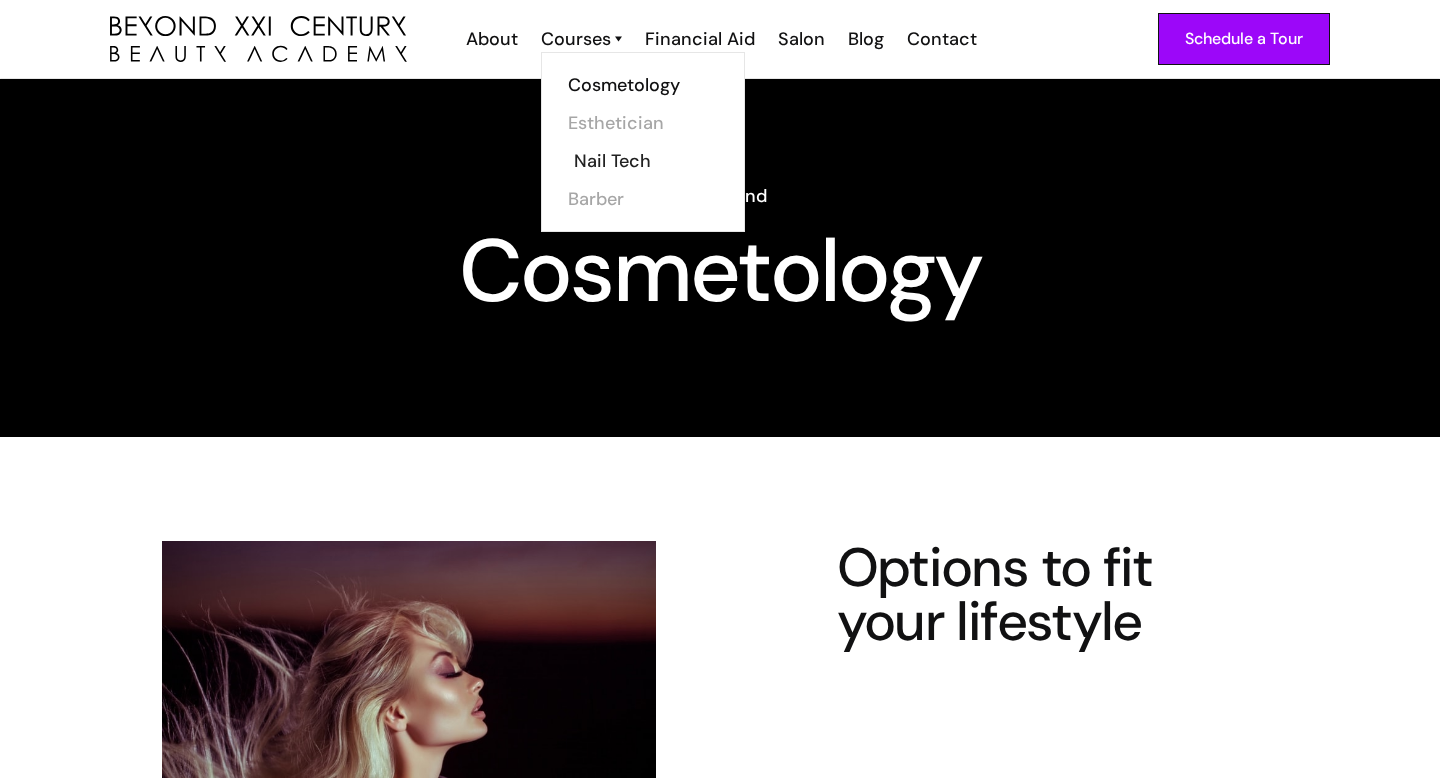 click on "Nail Tech" at bounding box center [649, 161] 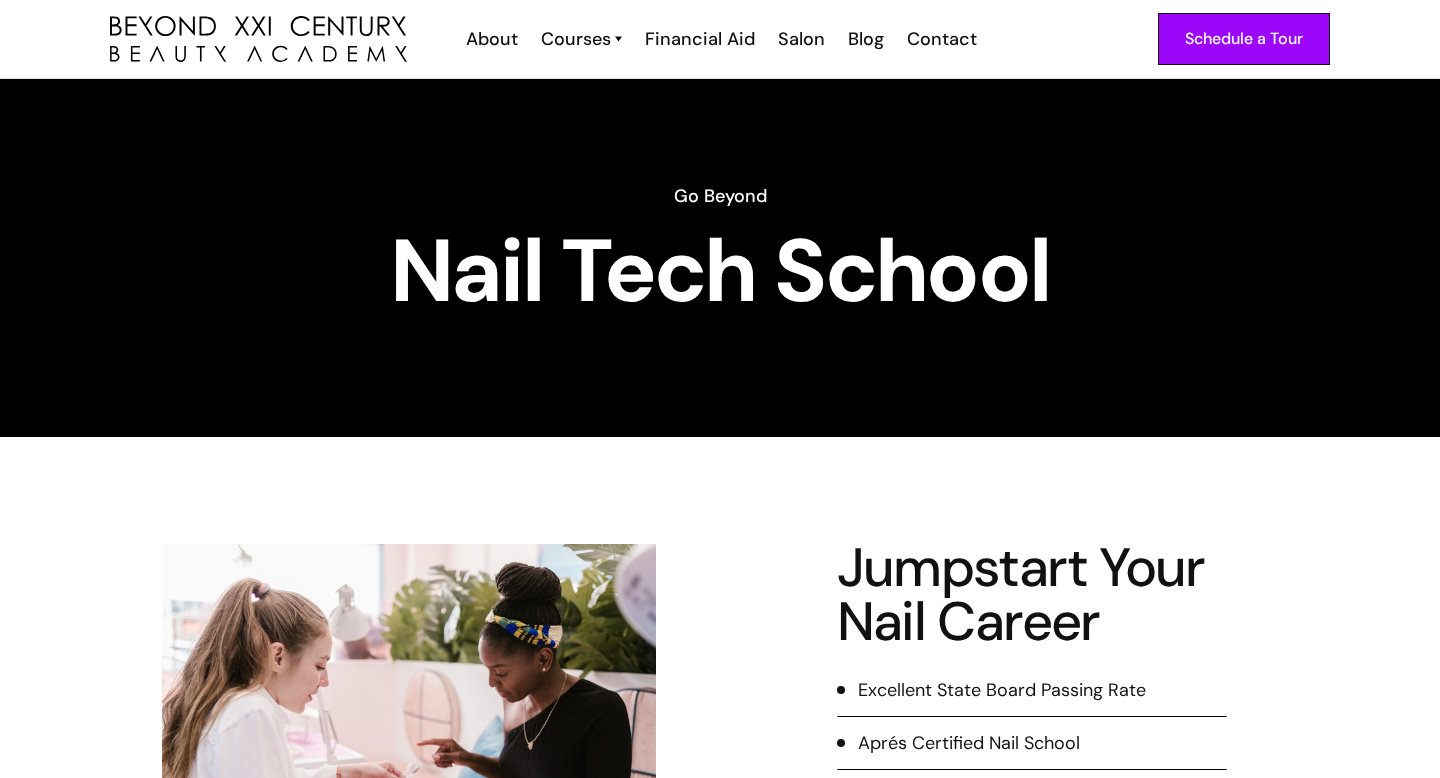 scroll, scrollTop: 0, scrollLeft: 0, axis: both 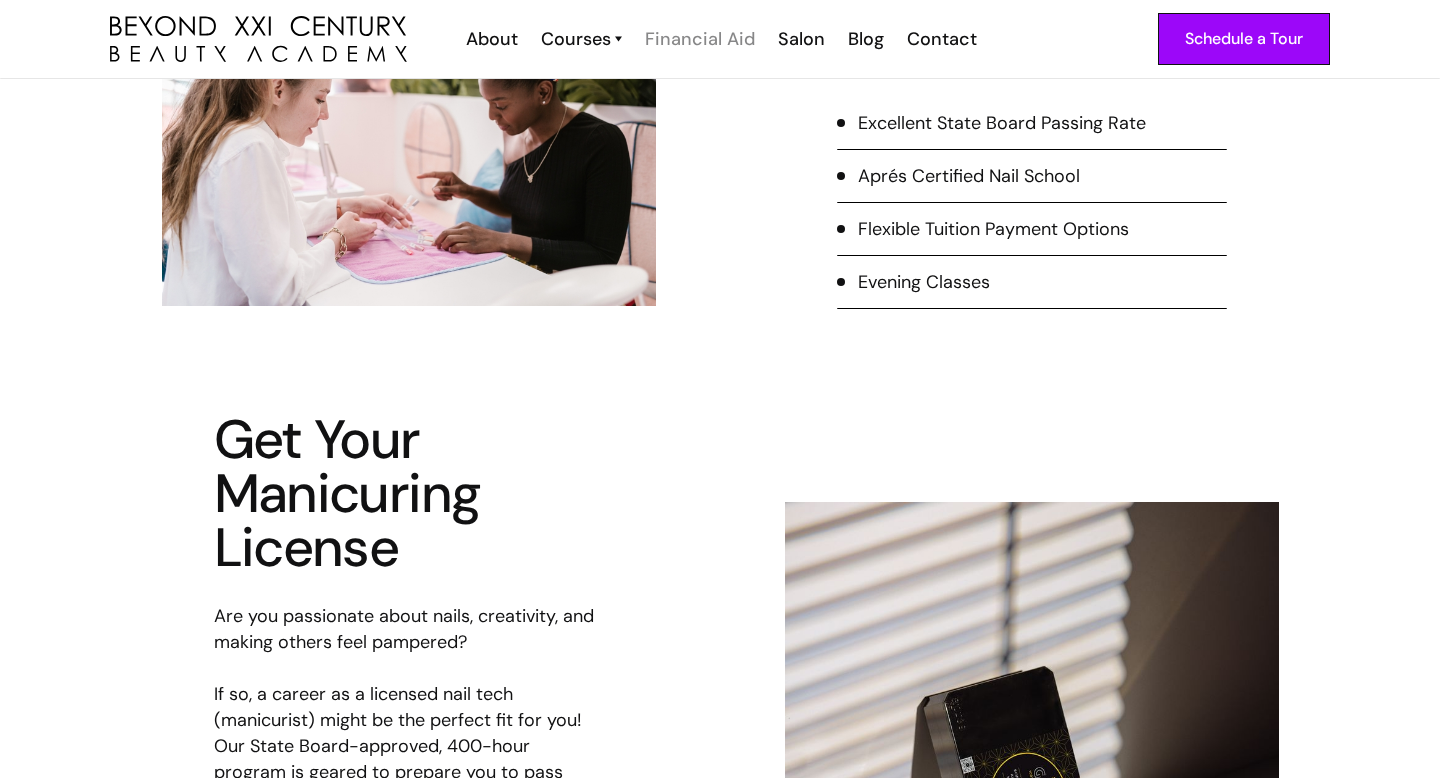 click on "Financial Aid" at bounding box center (700, 39) 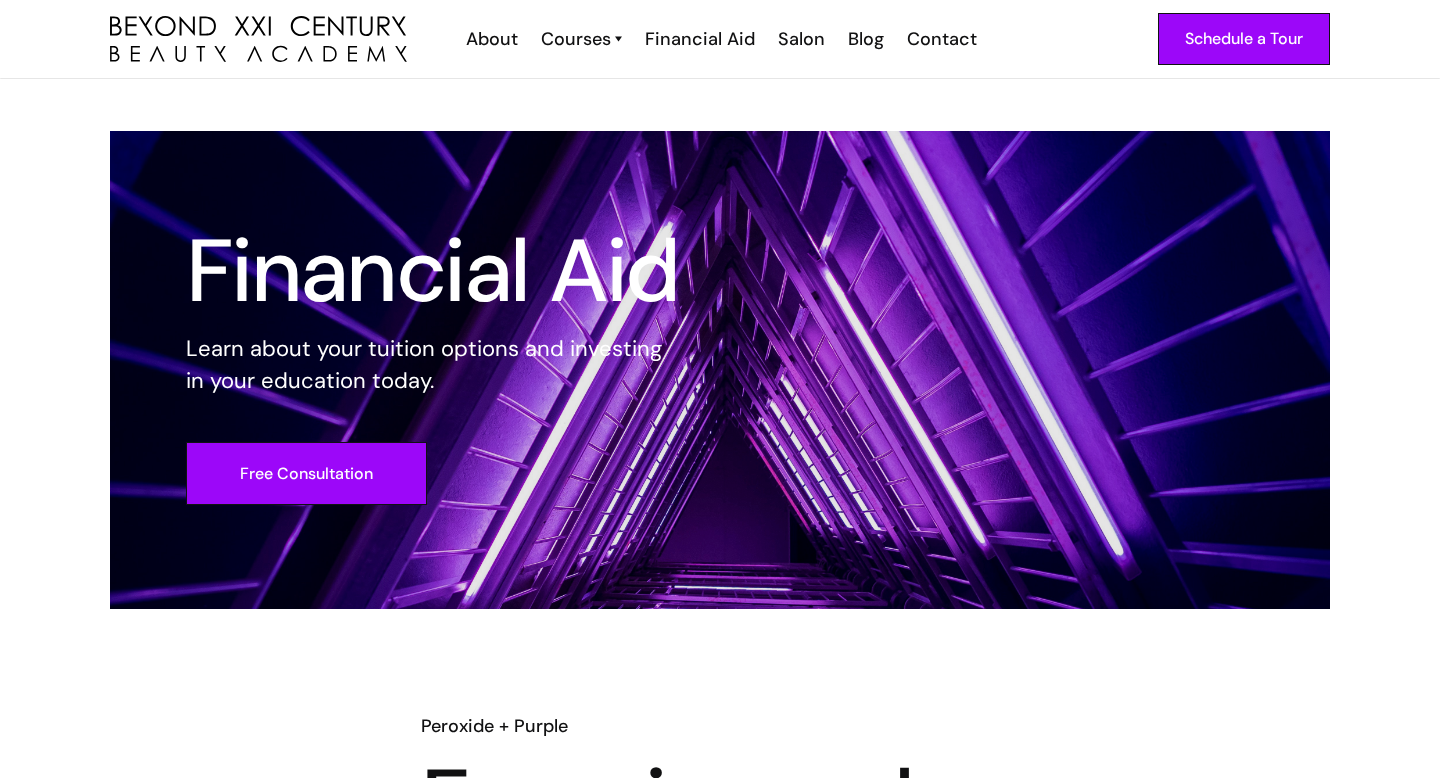 scroll, scrollTop: 0, scrollLeft: 0, axis: both 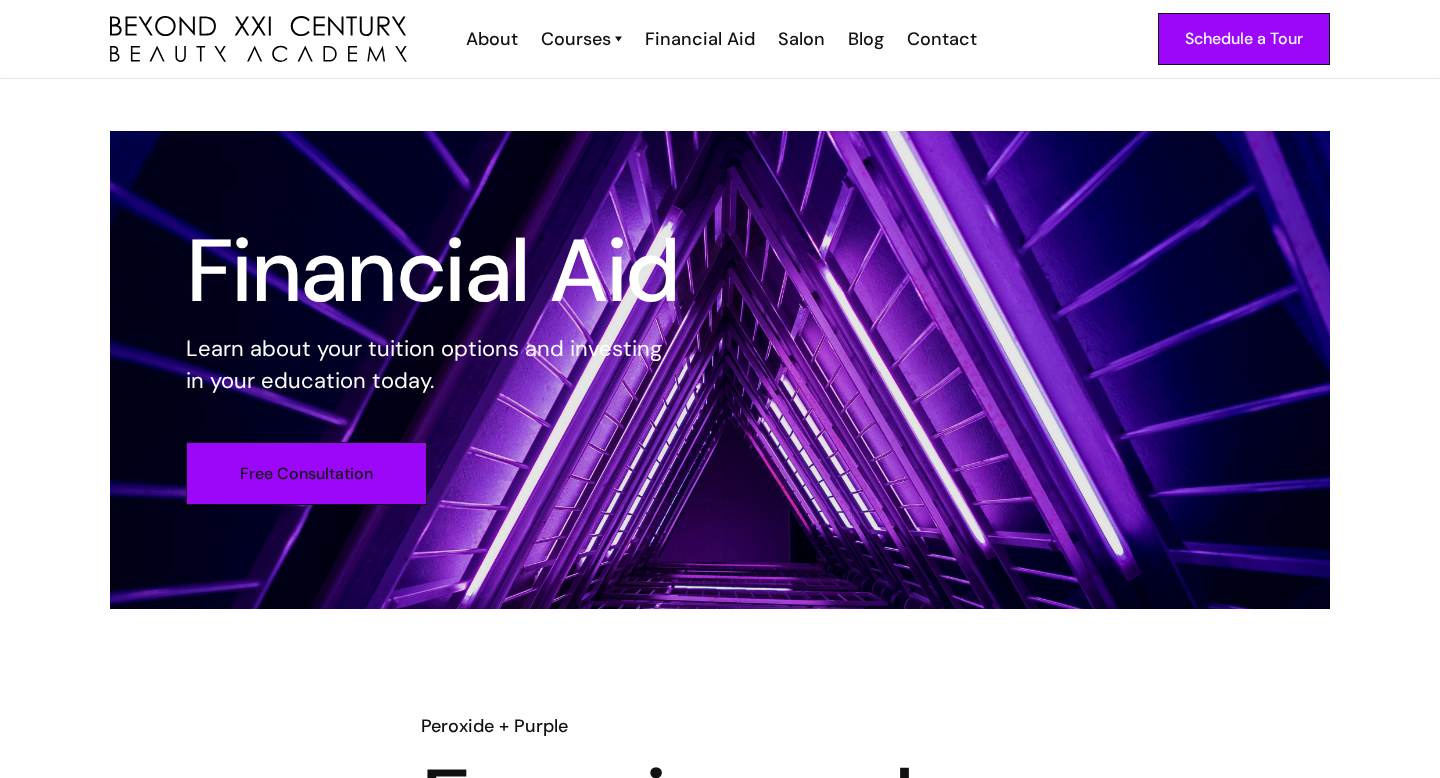 click on "Free Consultation" at bounding box center (306, 473) 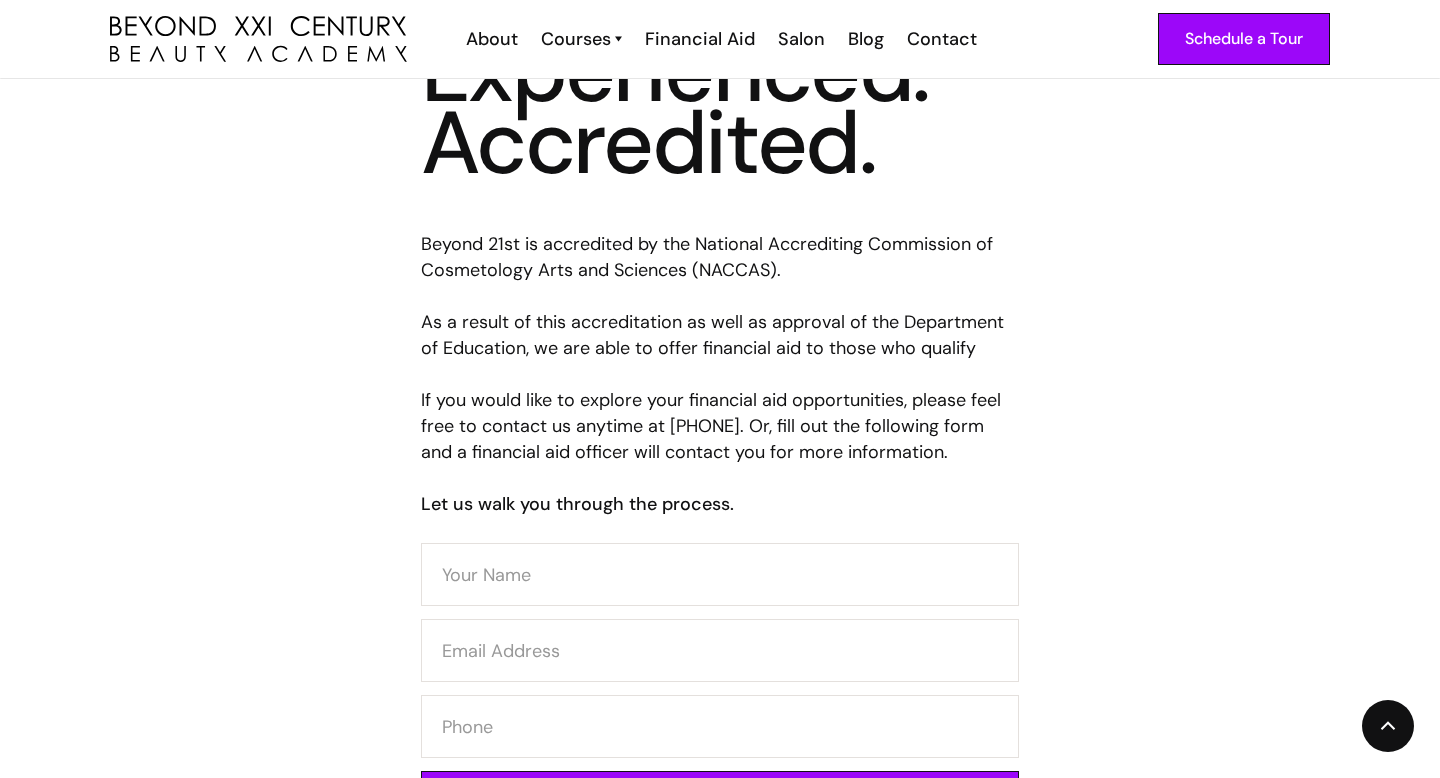 scroll, scrollTop: 748, scrollLeft: 0, axis: vertical 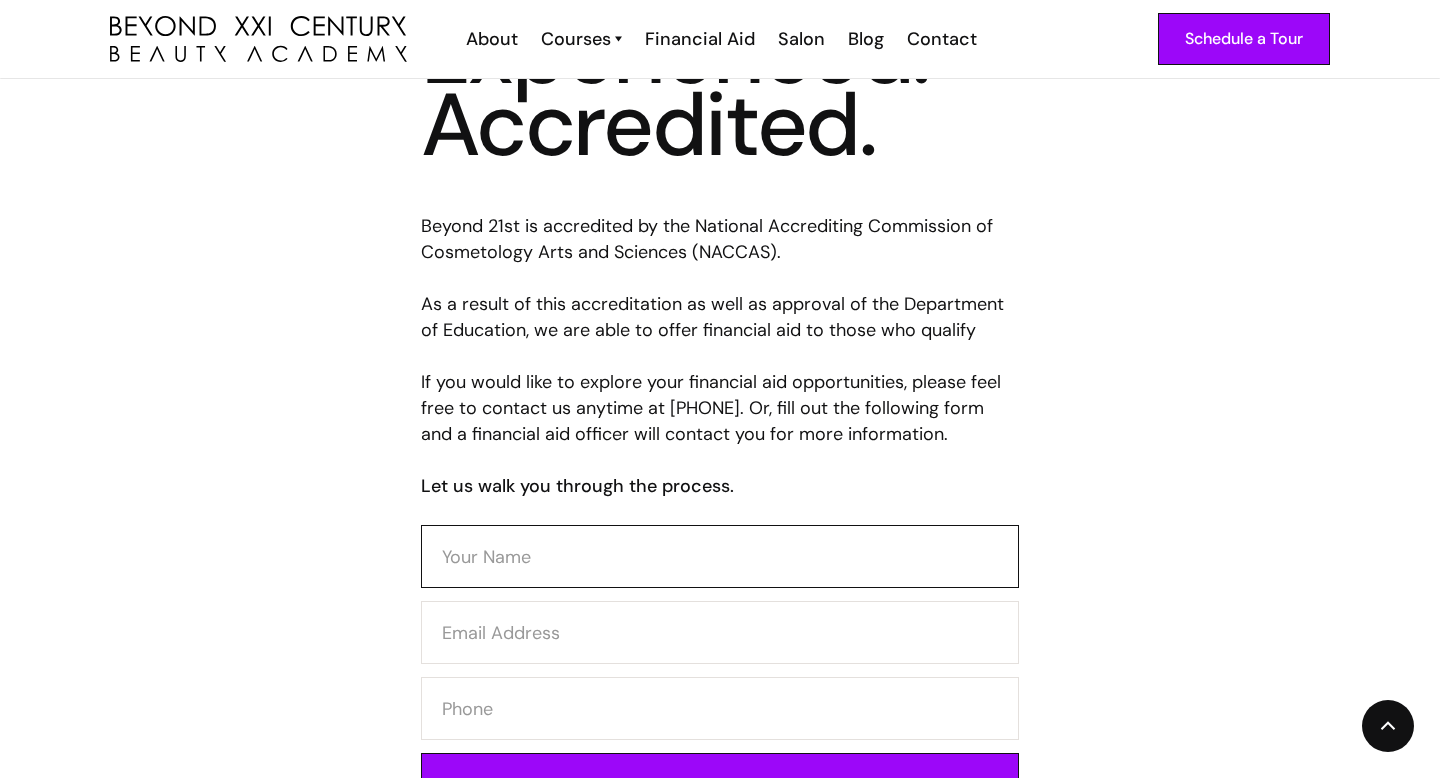 click at bounding box center [720, 556] 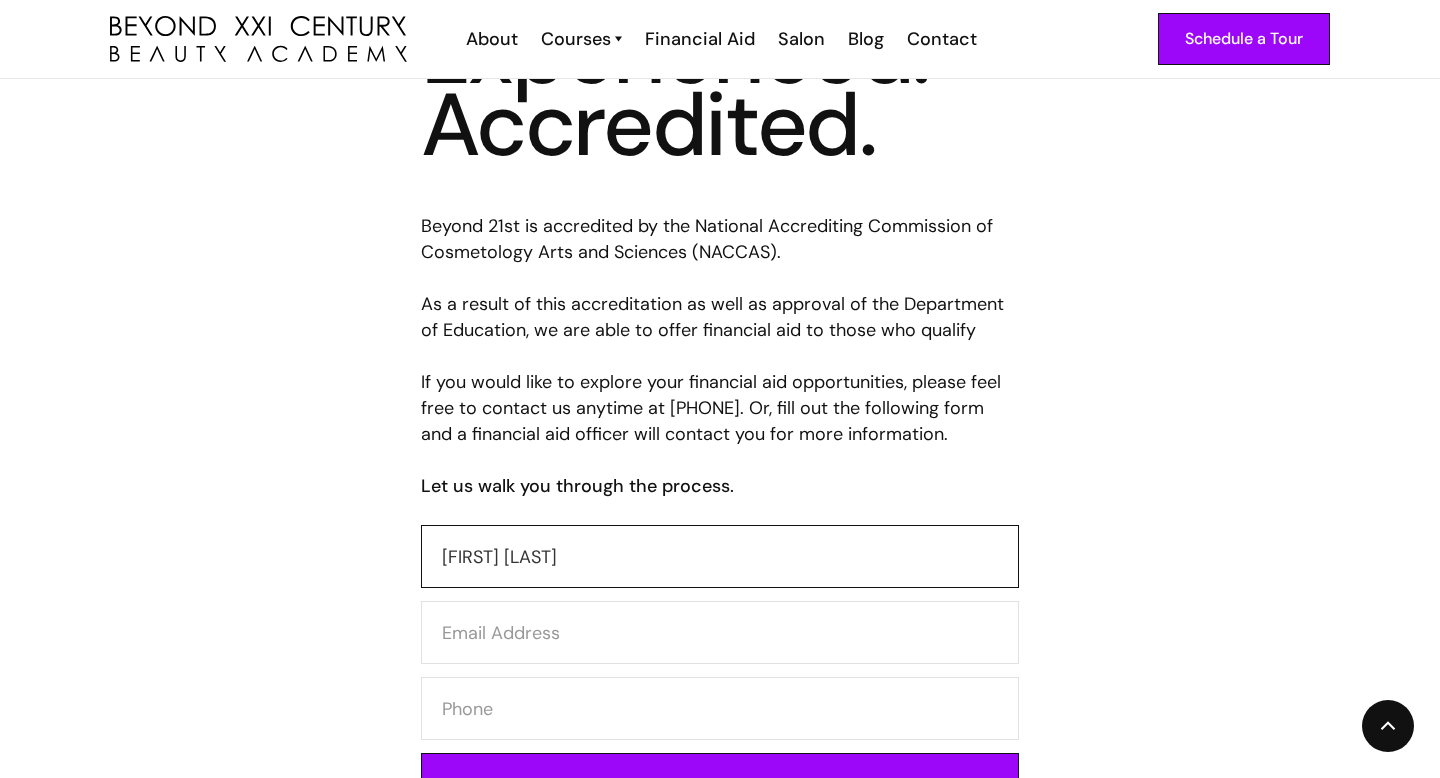 type on "Kelsey Blumer" 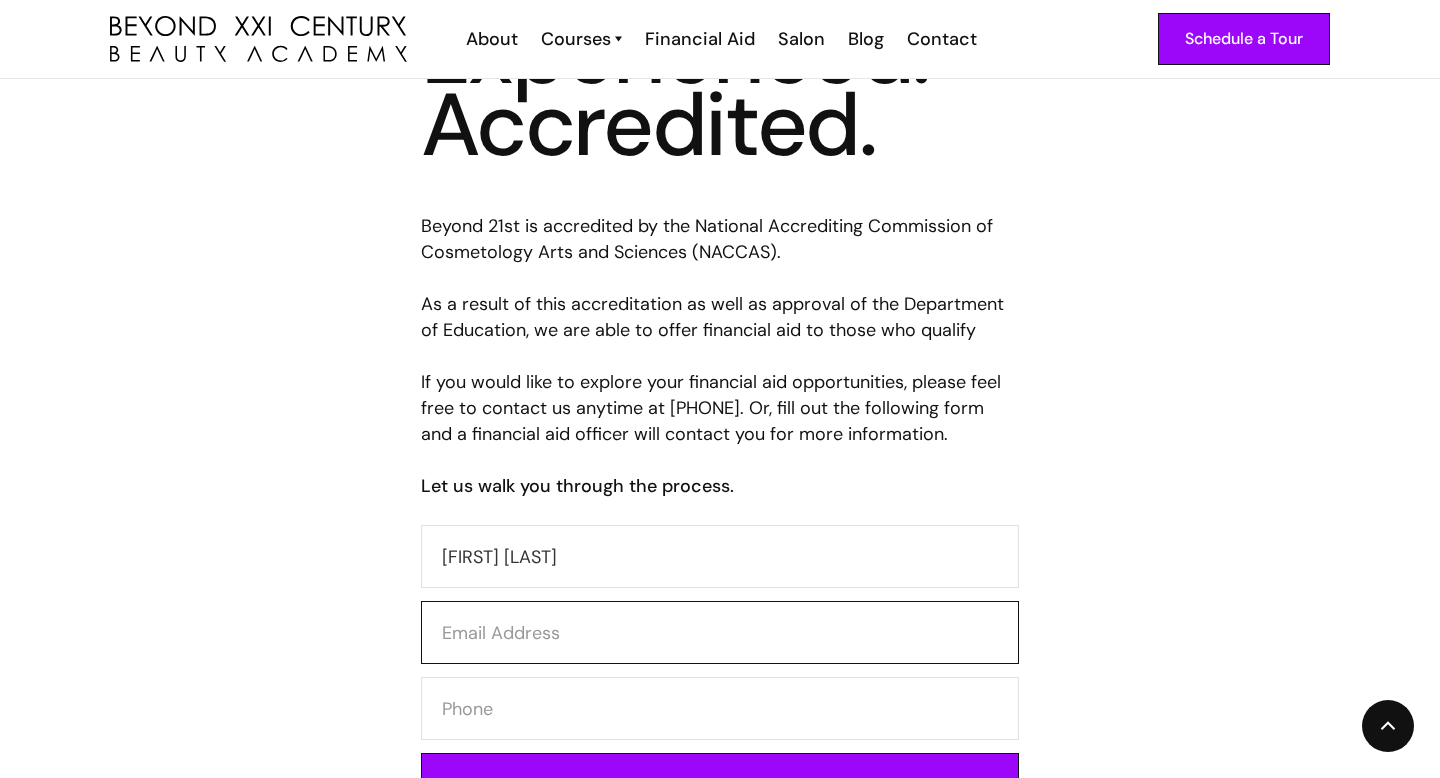click at bounding box center (720, 632) 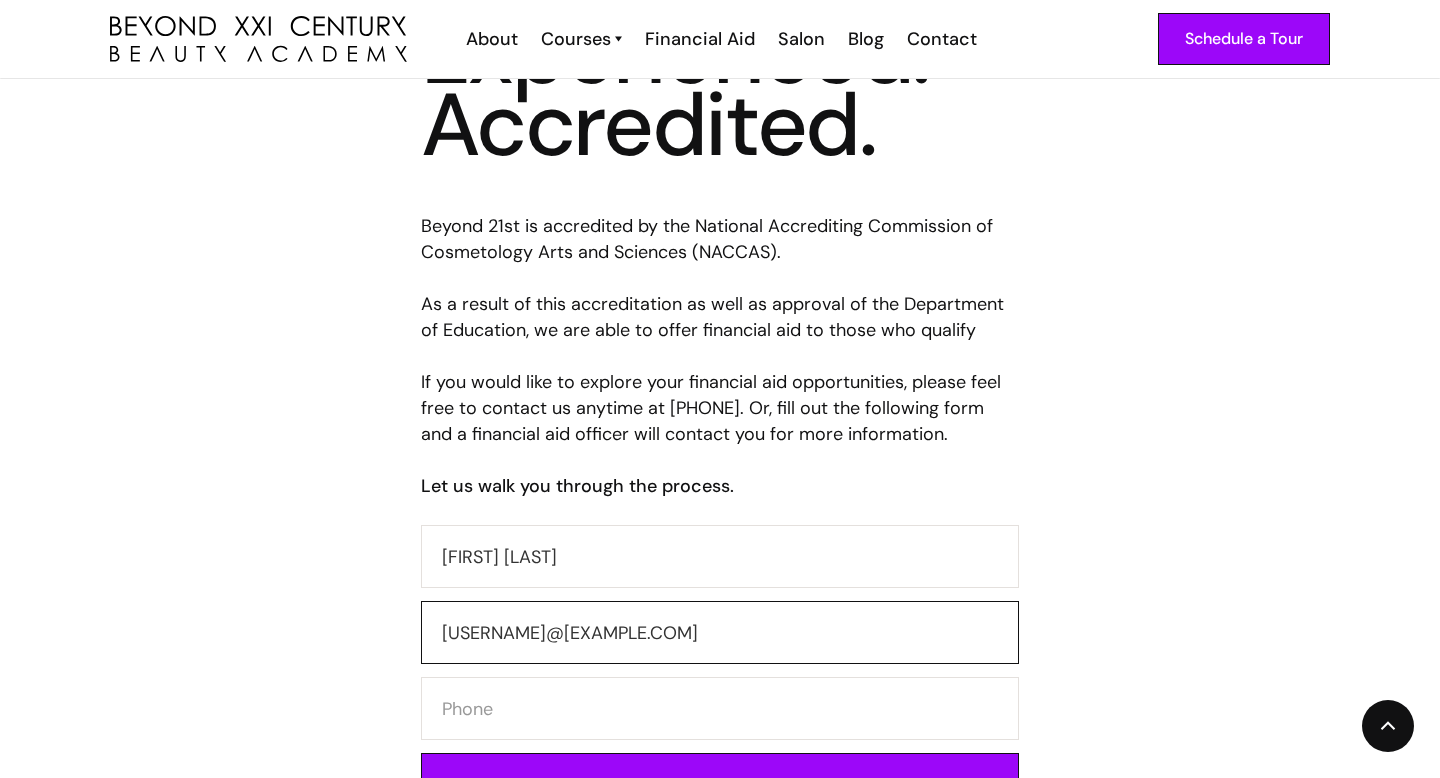 type on "kblumer0222@gmail.com" 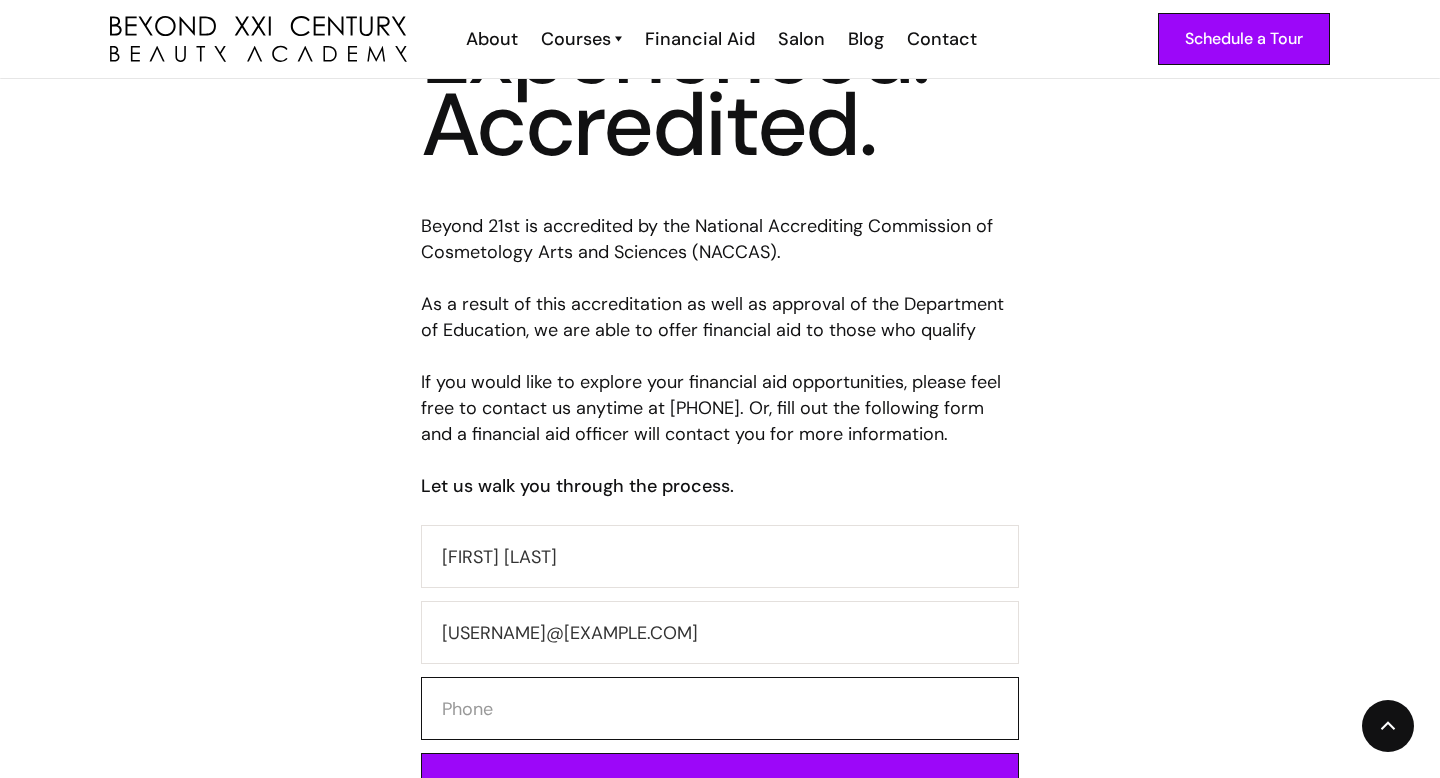 click at bounding box center [720, 708] 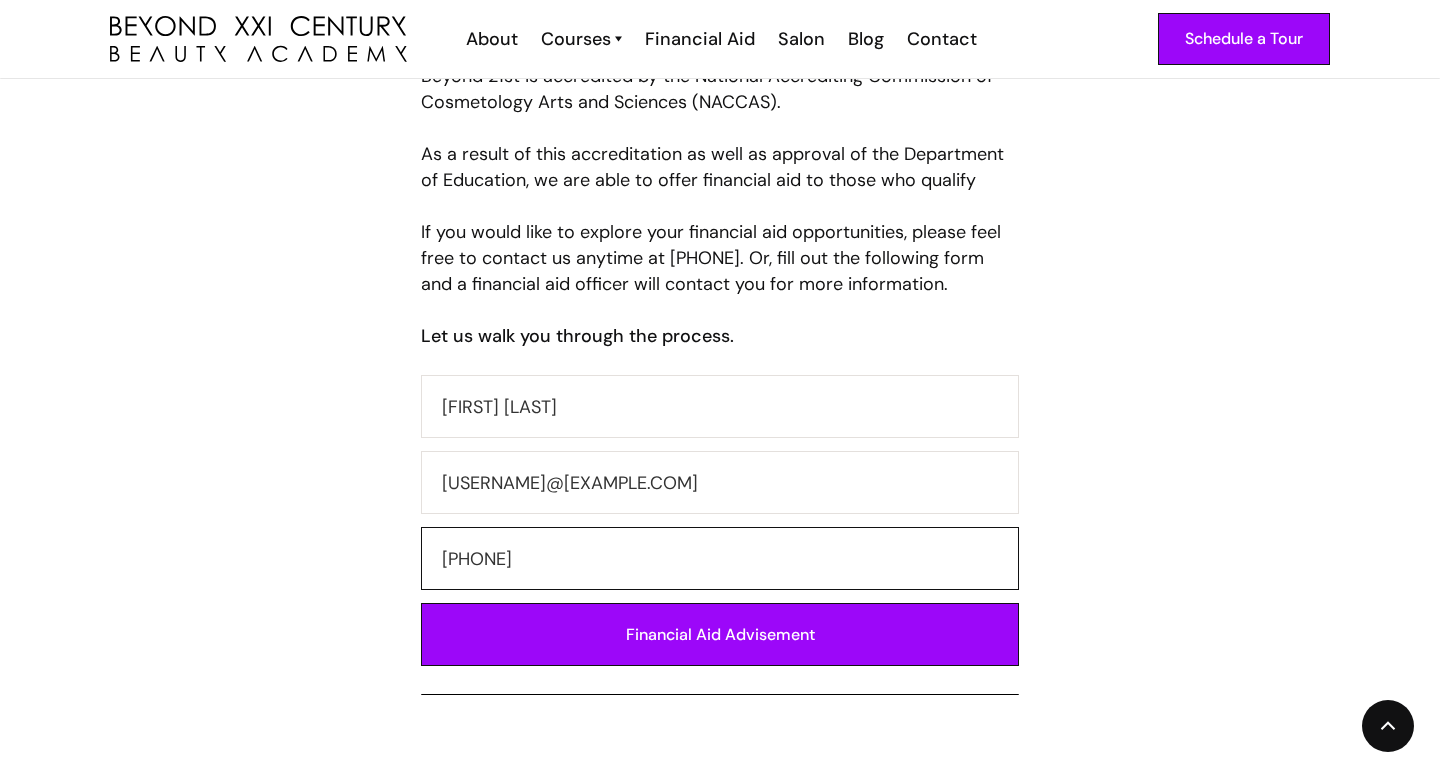 scroll, scrollTop: 932, scrollLeft: 0, axis: vertical 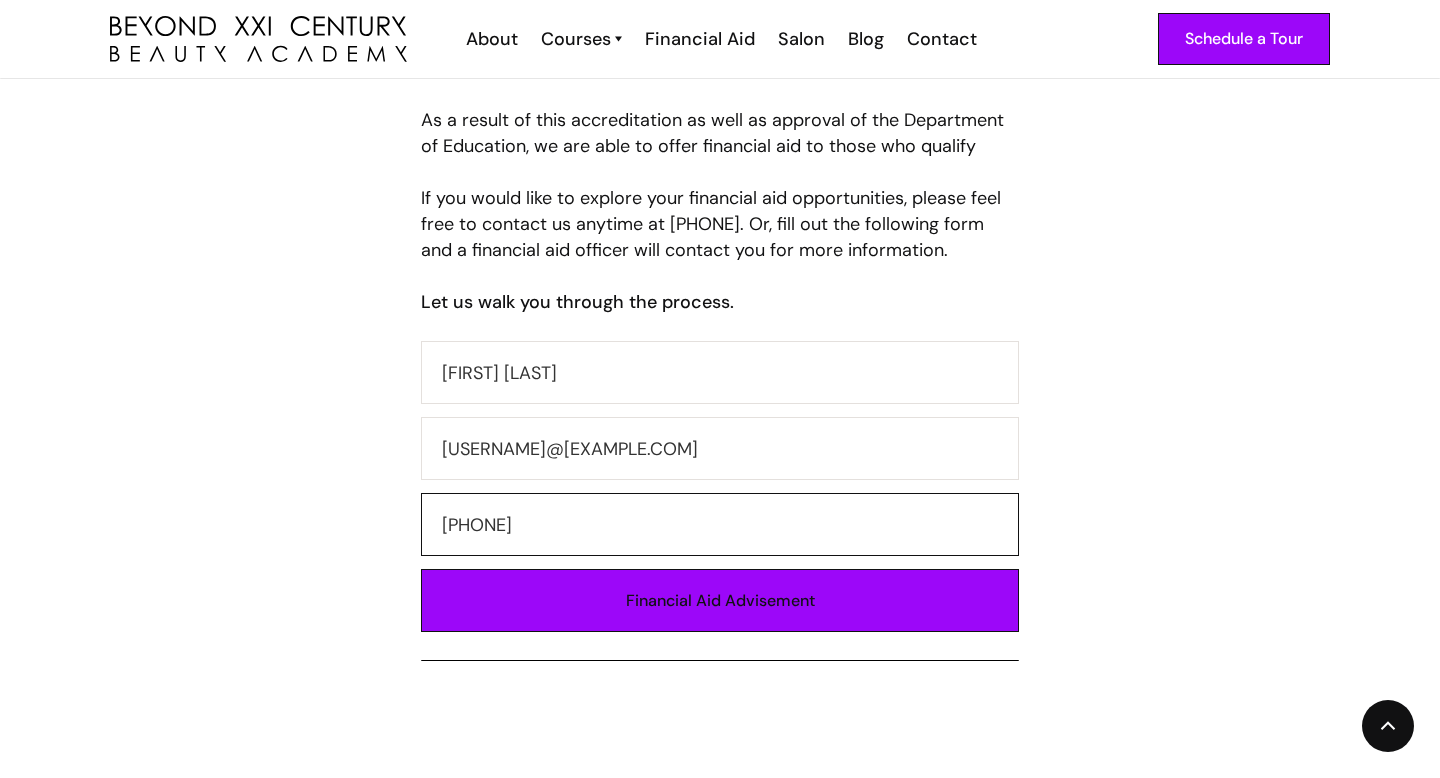 type on "7144867837" 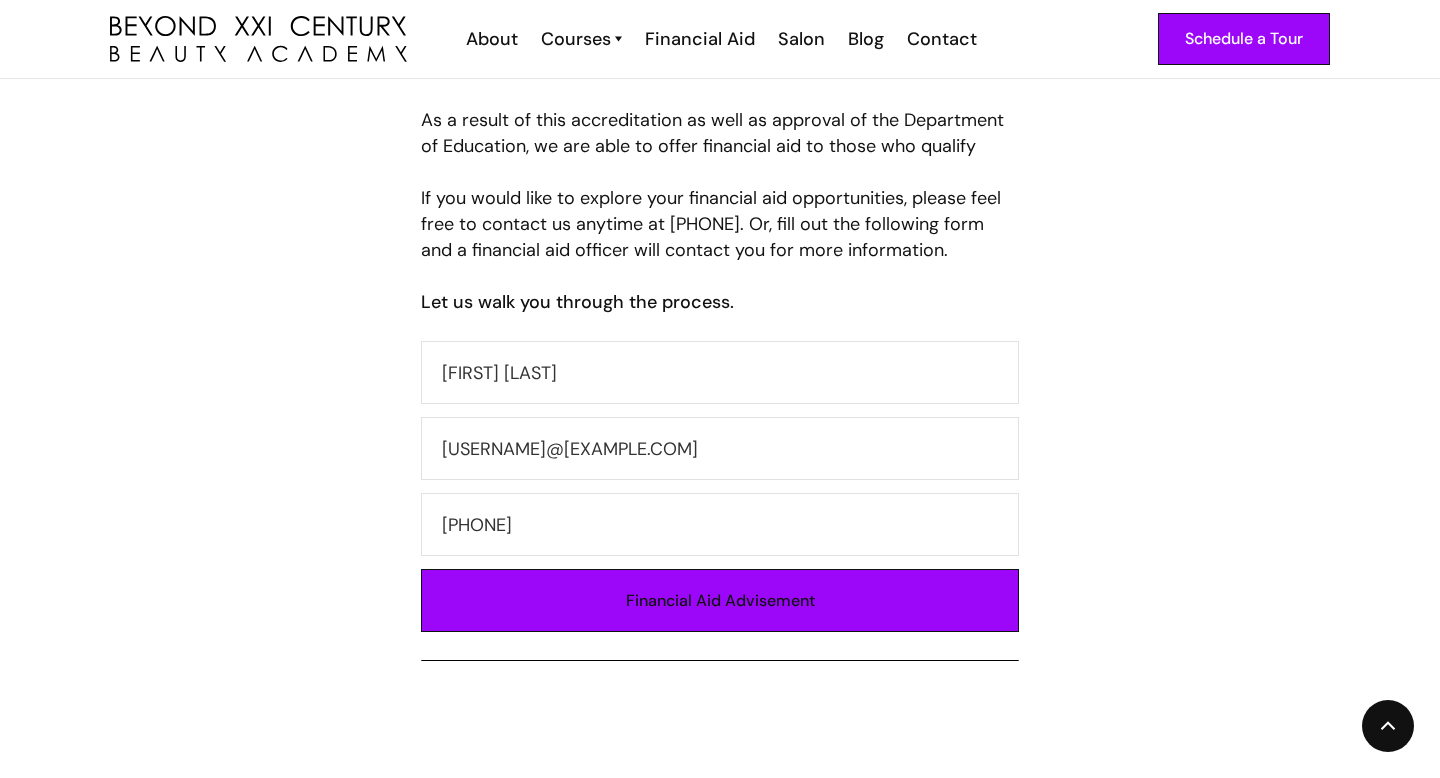click on "Financial Aid Advisement" at bounding box center [720, 600] 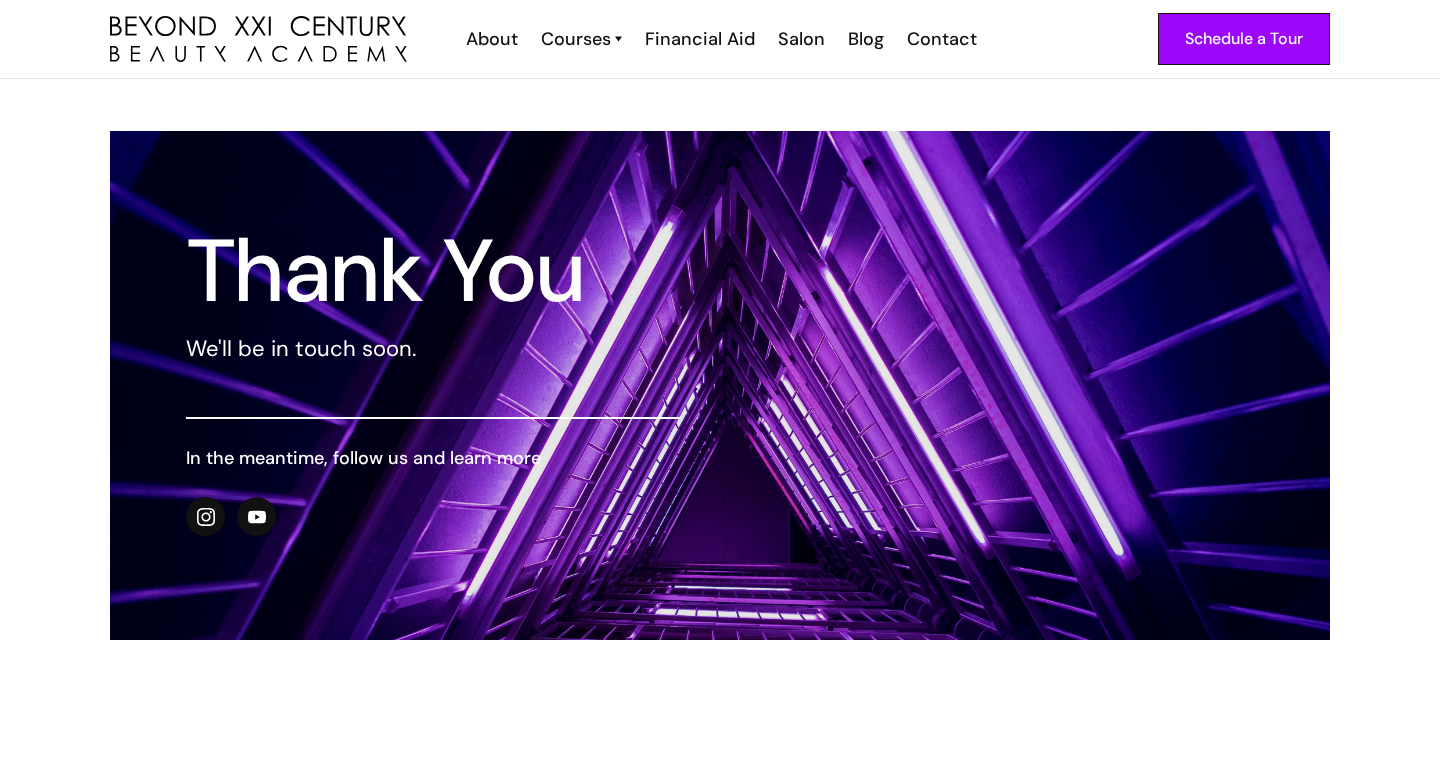 scroll, scrollTop: 0, scrollLeft: 0, axis: both 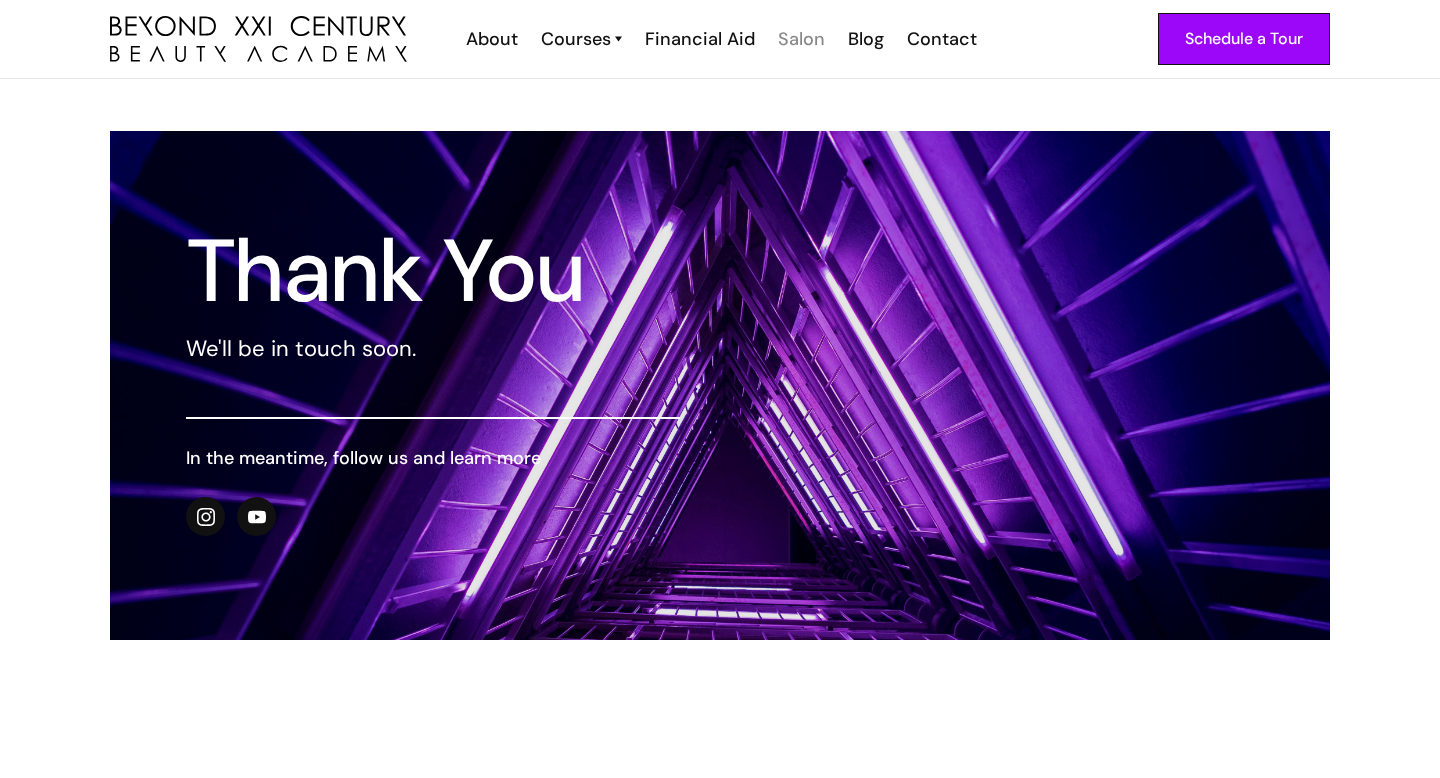 click on "Salon" at bounding box center [801, 39] 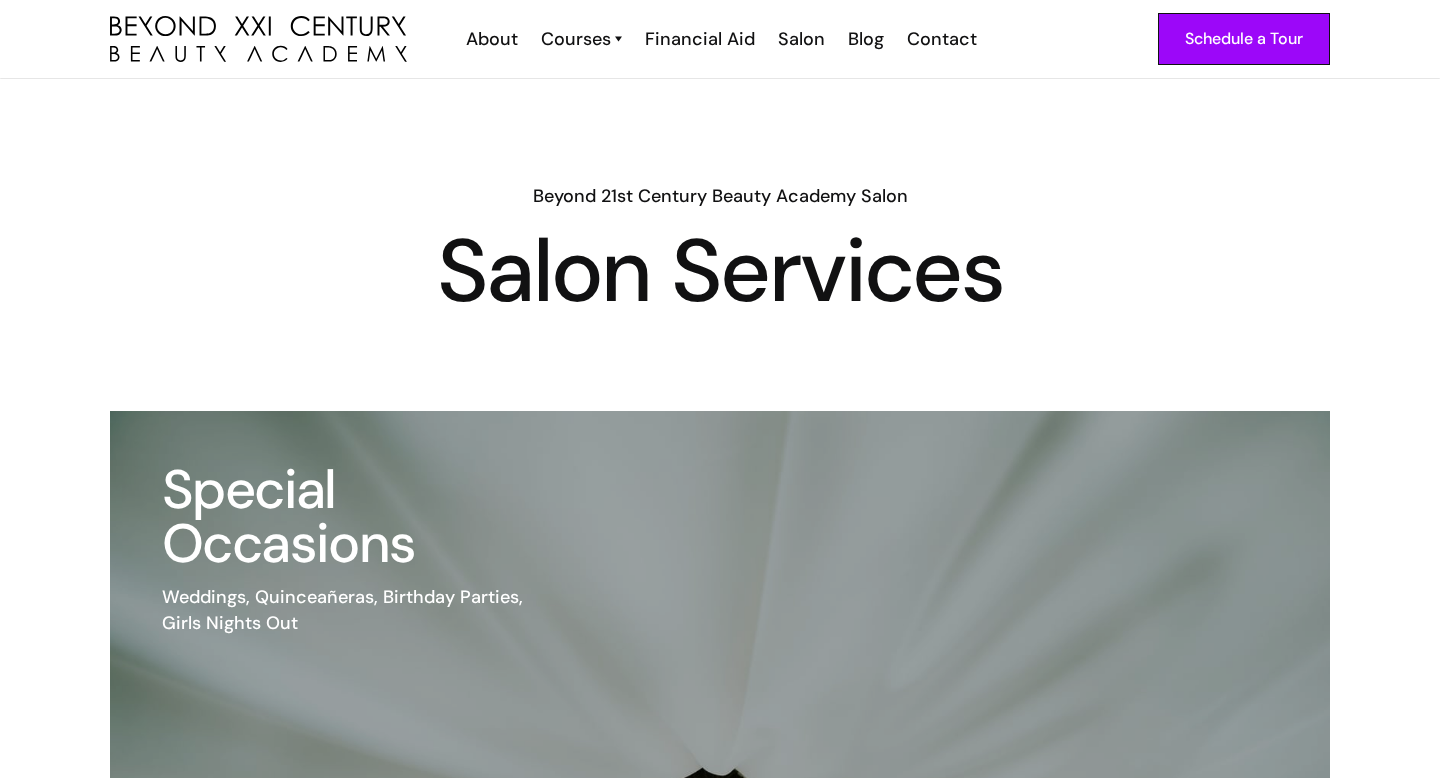 scroll, scrollTop: 0, scrollLeft: 0, axis: both 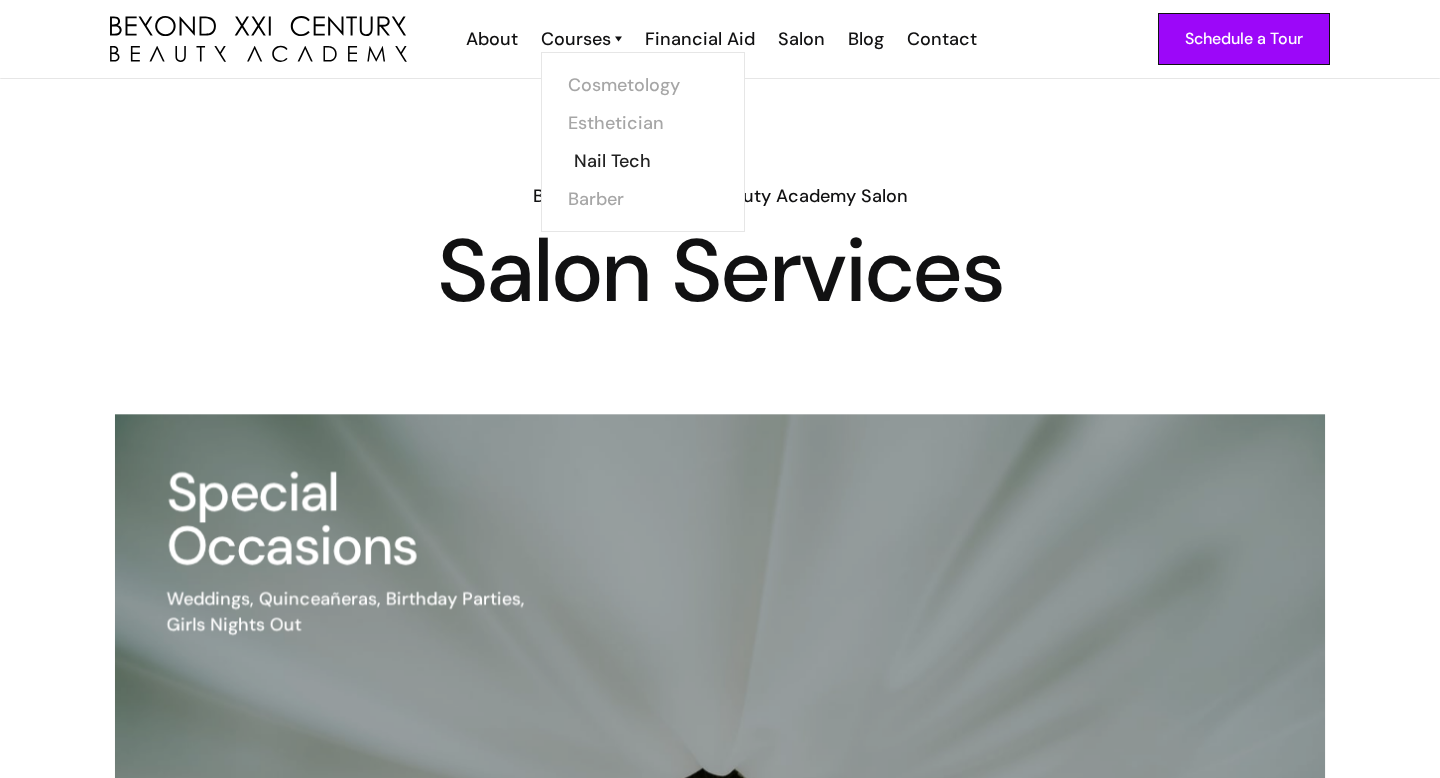 click on "Nail Tech" at bounding box center (649, 161) 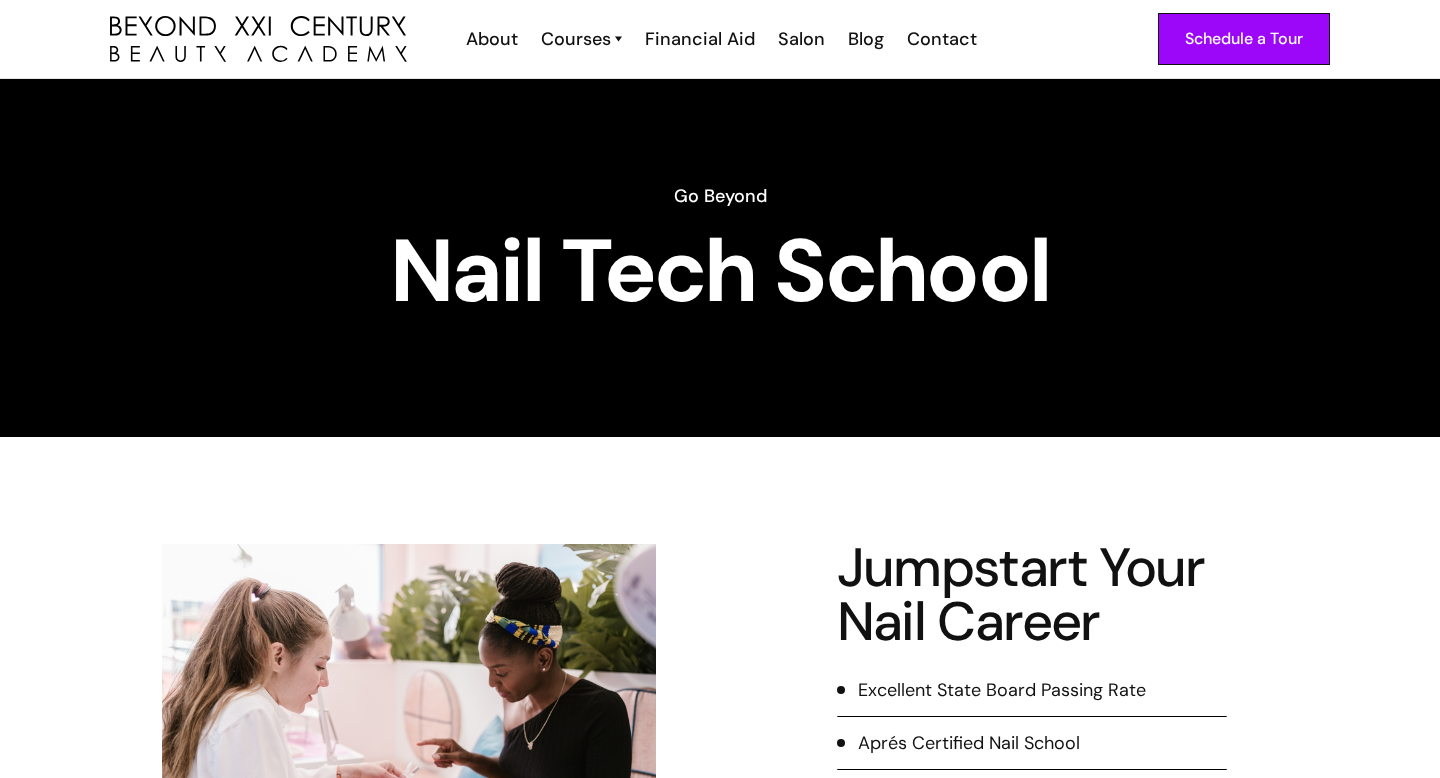 scroll, scrollTop: 0, scrollLeft: 0, axis: both 